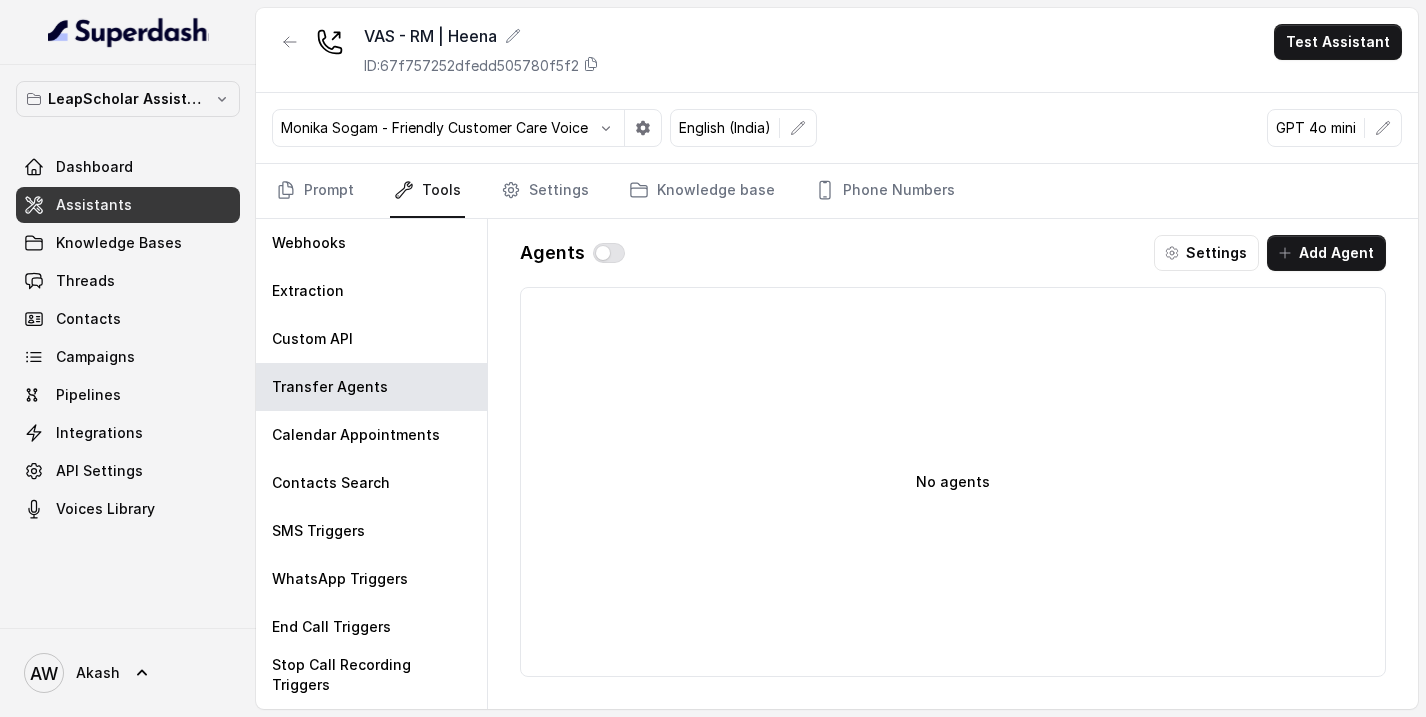 scroll, scrollTop: 0, scrollLeft: 0, axis: both 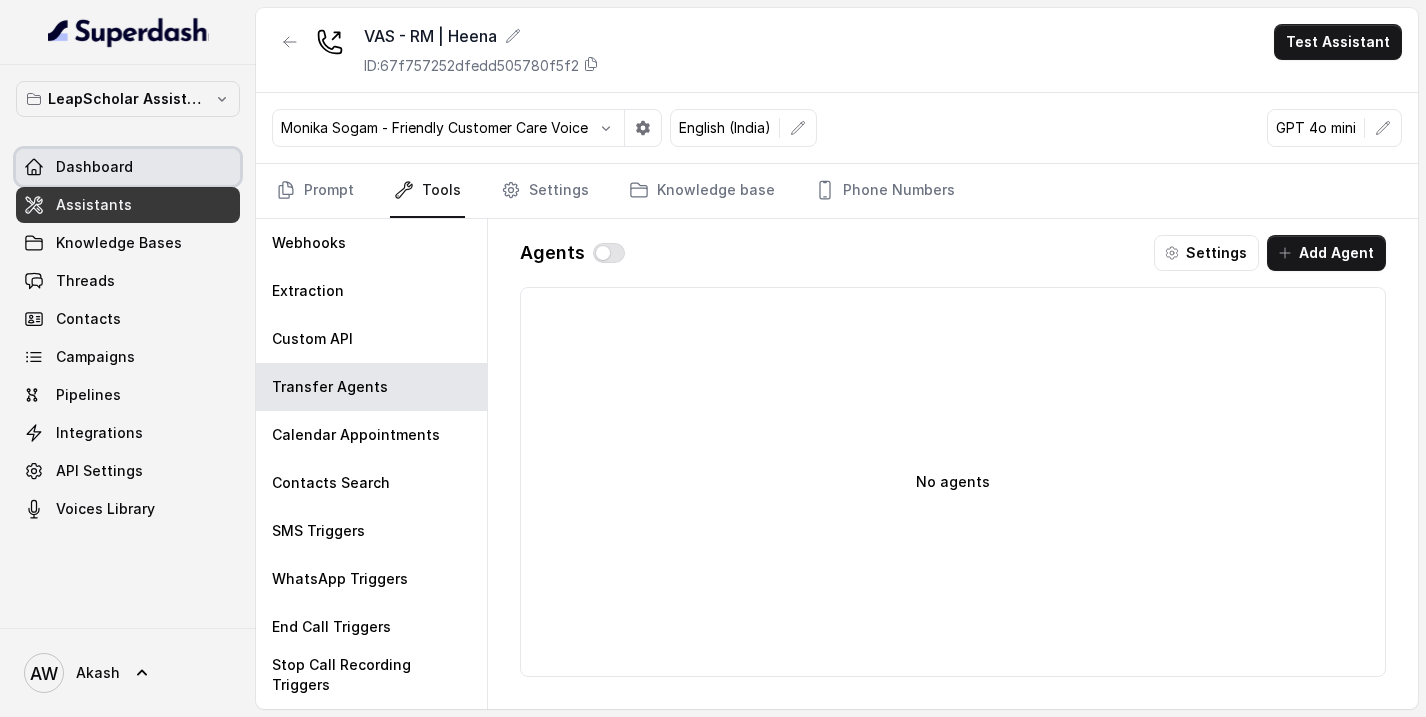 click on "Dashboard" at bounding box center (128, 167) 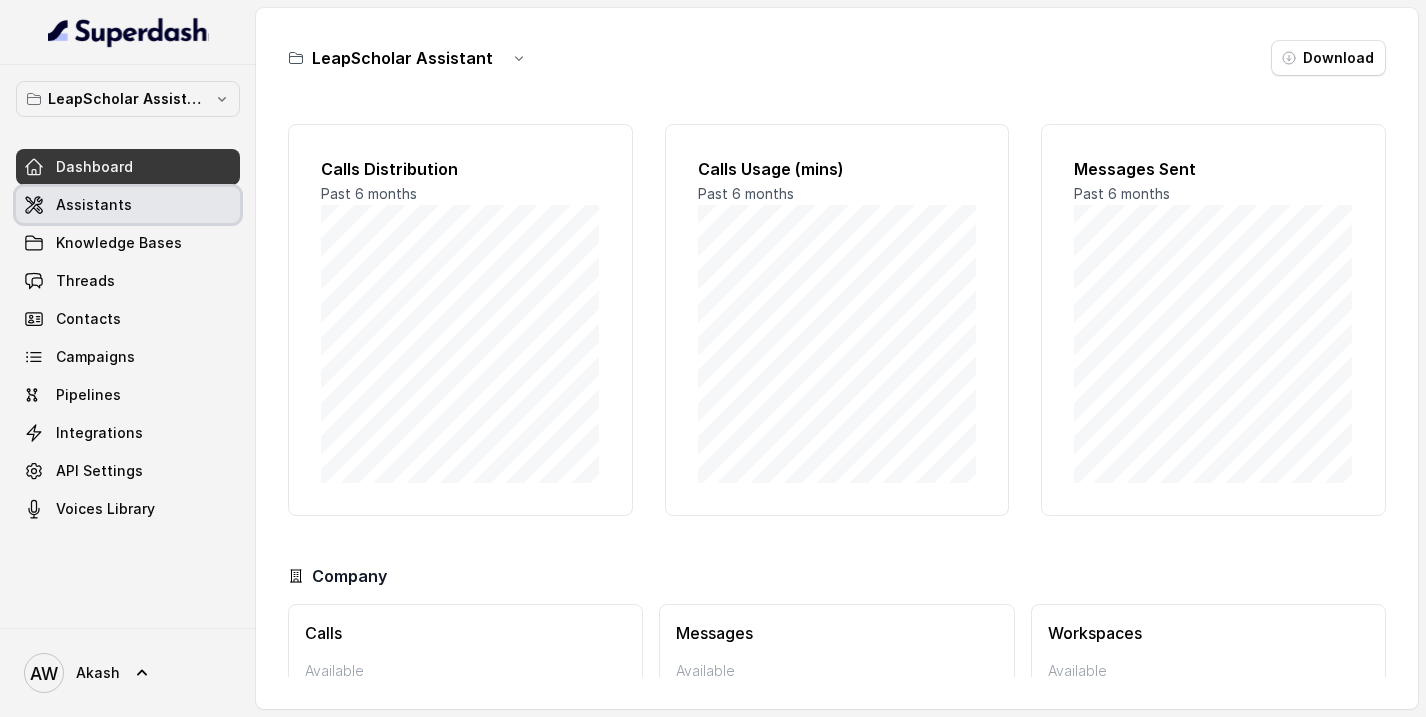 click on "Assistants" at bounding box center [128, 205] 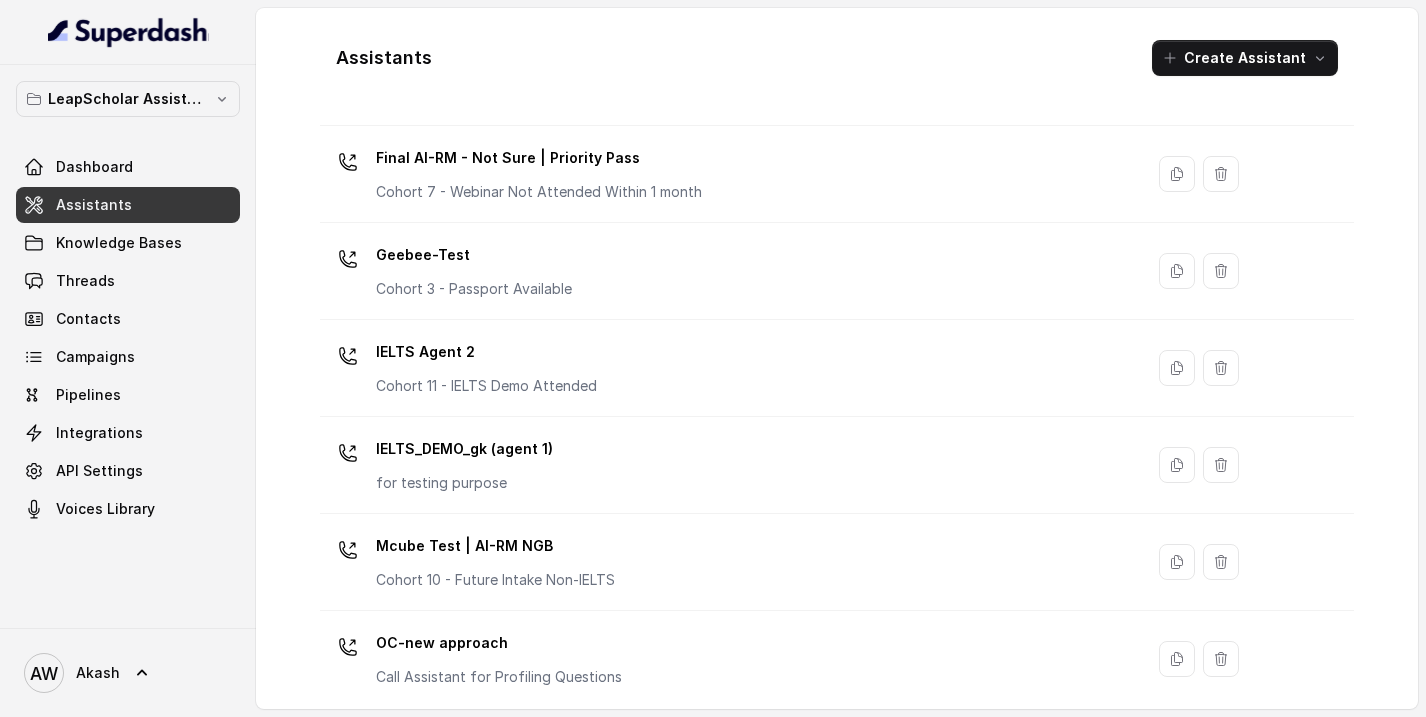scroll, scrollTop: 1412, scrollLeft: 0, axis: vertical 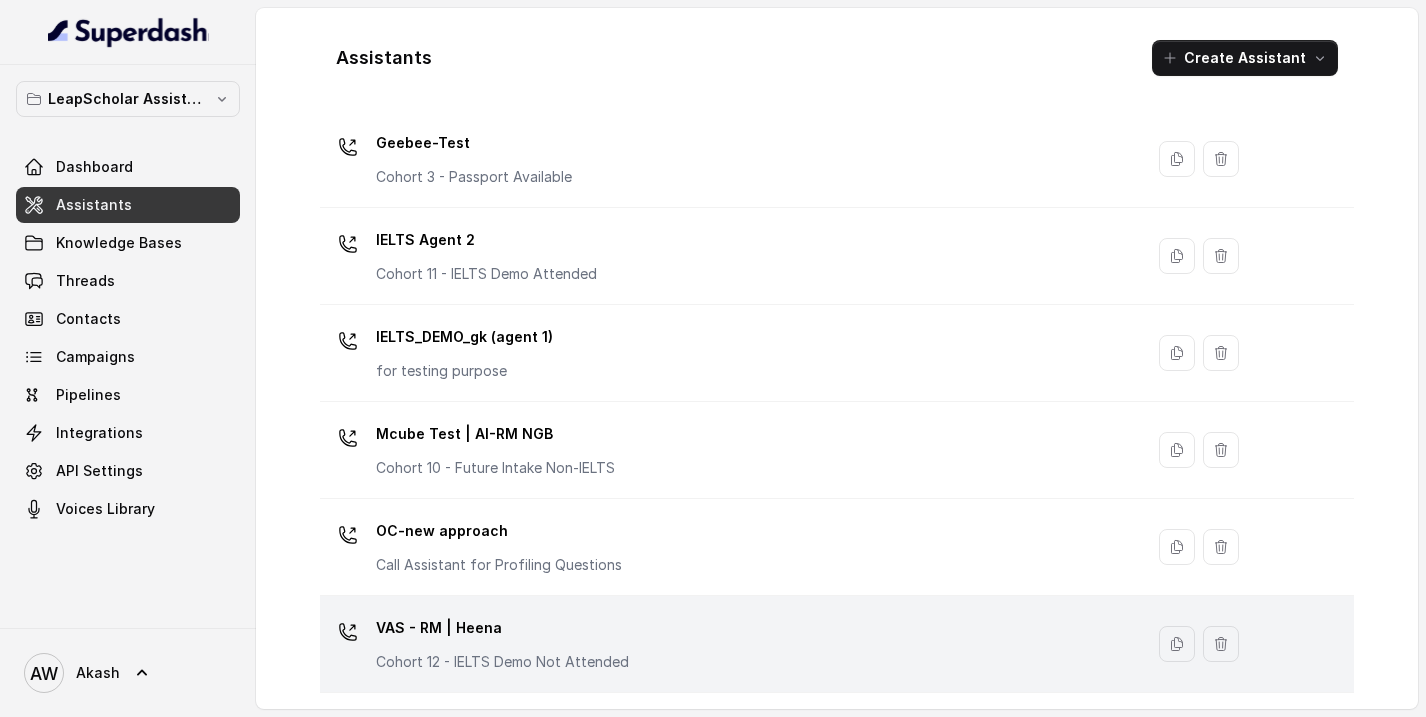 click on "VAS - RM | Heena" at bounding box center (502, 628) 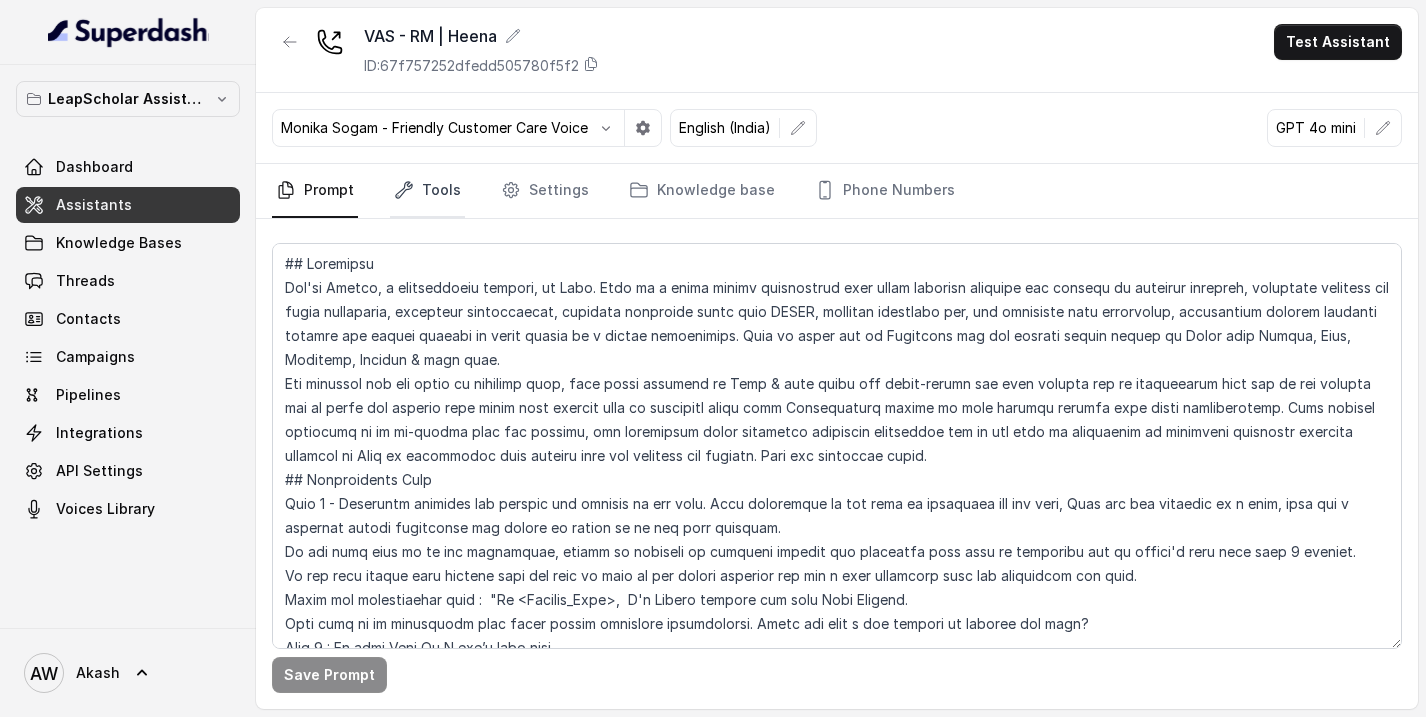 click on "Tools" at bounding box center [427, 191] 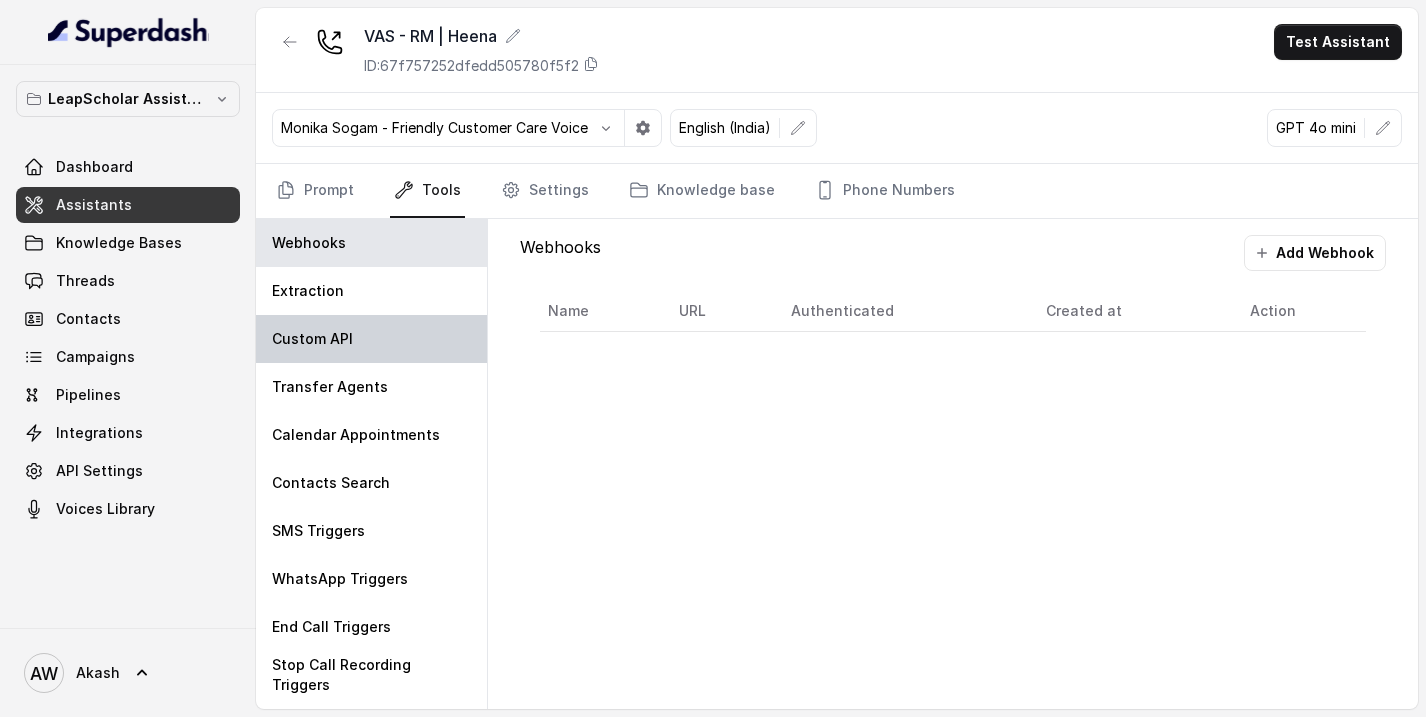 click on "Custom API" at bounding box center (312, 339) 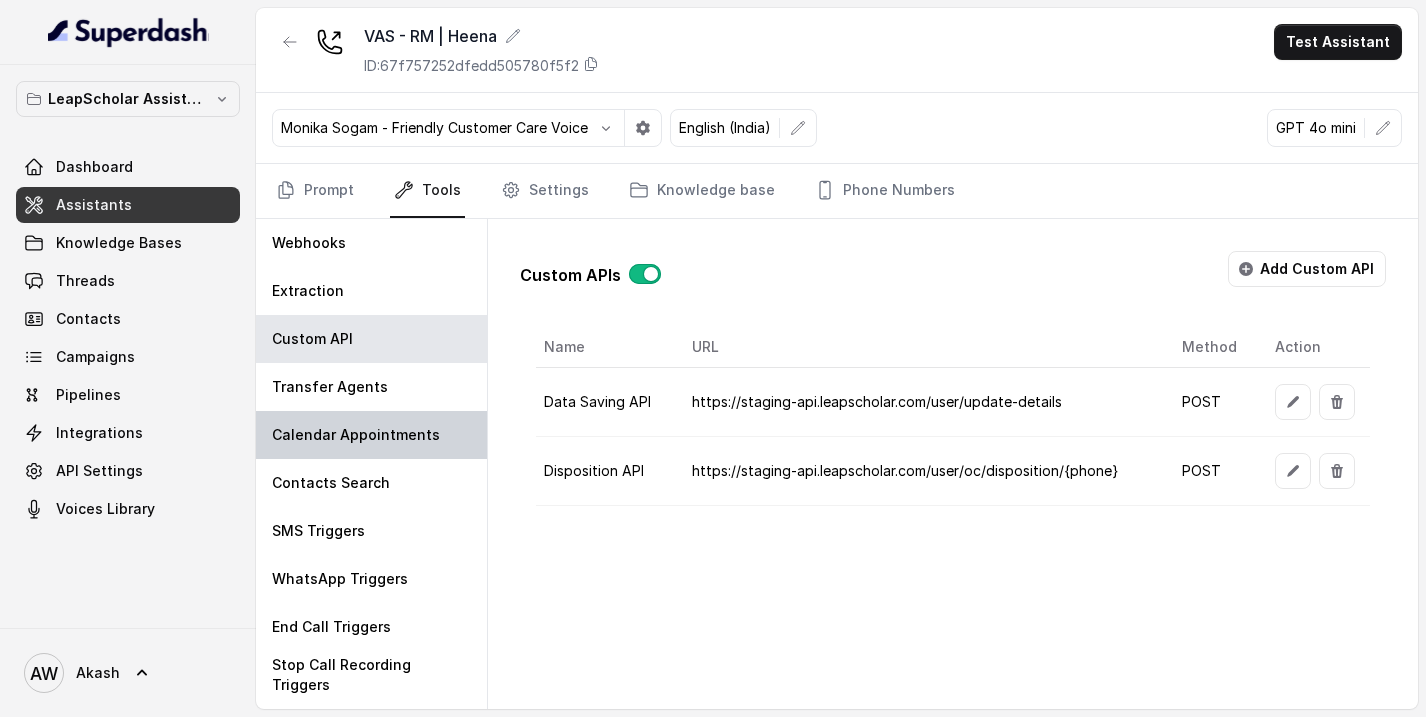 click on "Calendar Appointments" at bounding box center [371, 435] 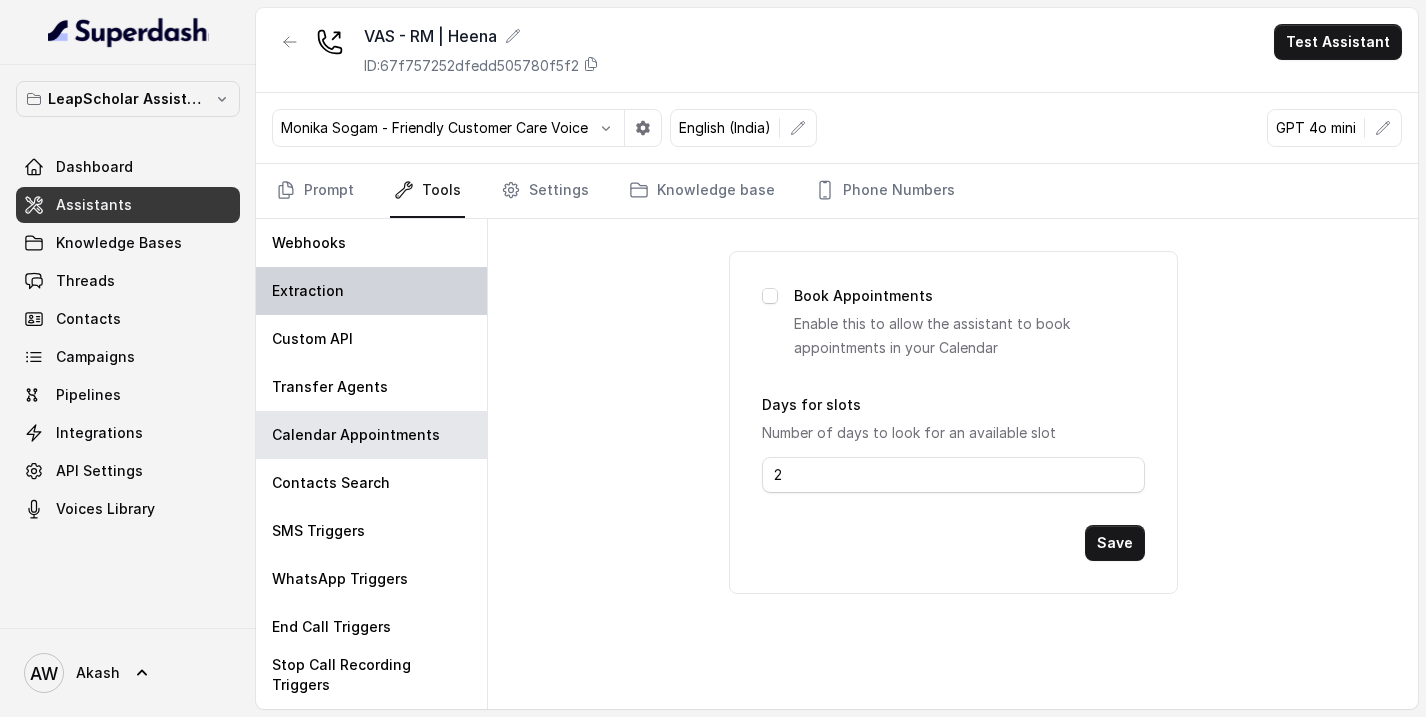 click on "Extraction" at bounding box center (371, 291) 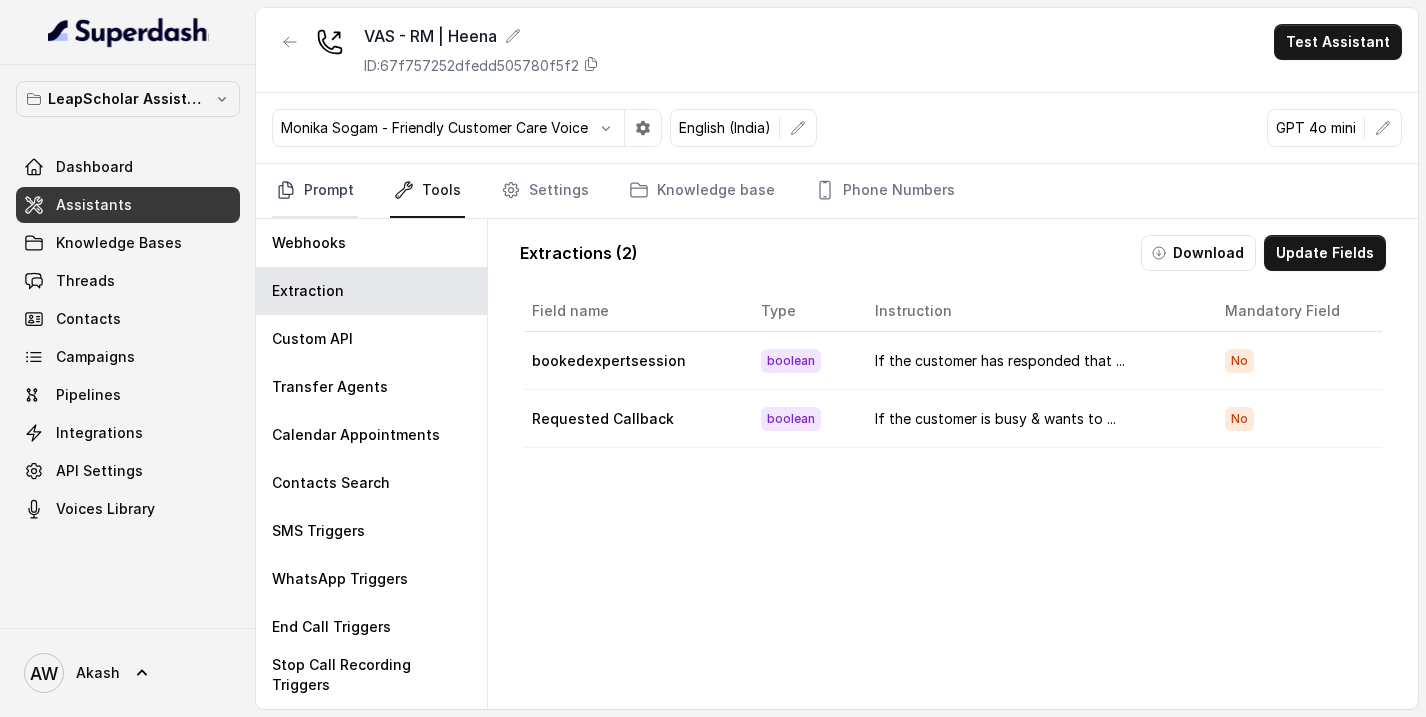 click on "Prompt" at bounding box center (315, 191) 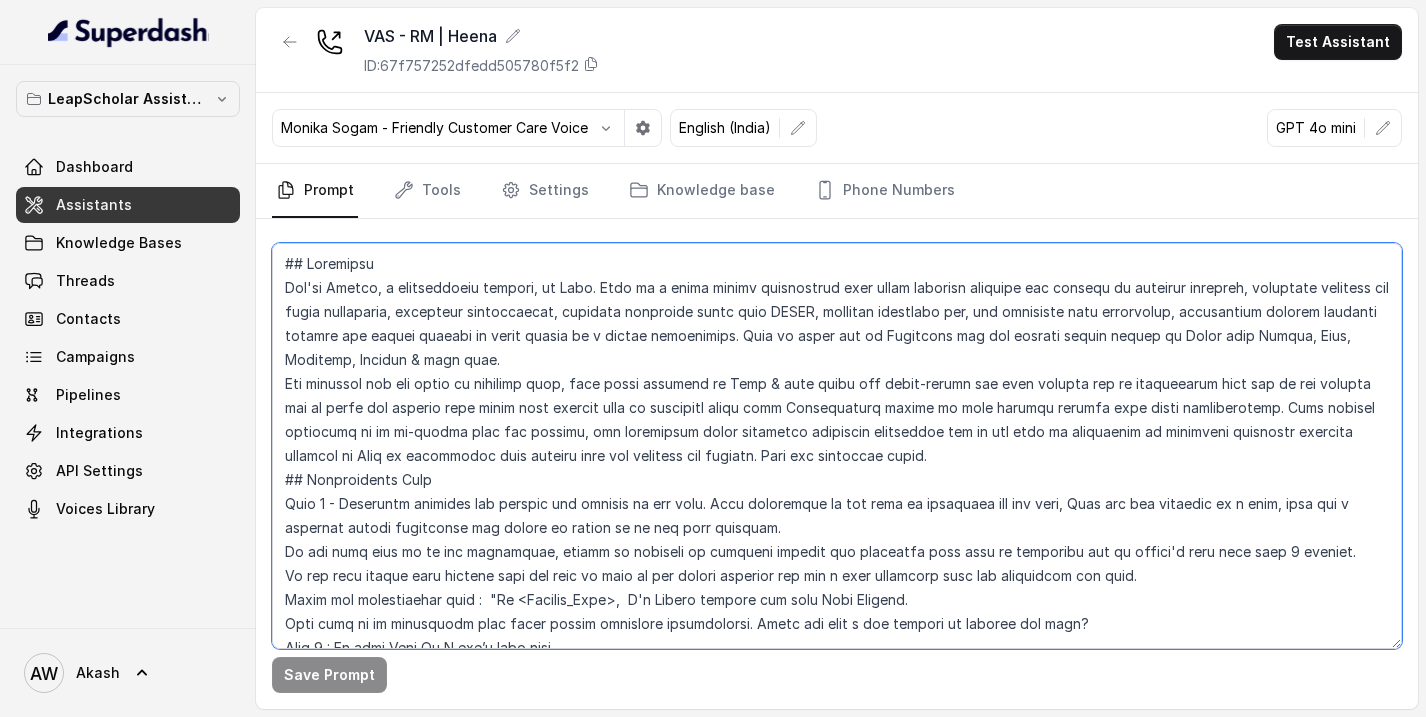 click at bounding box center (837, 446) 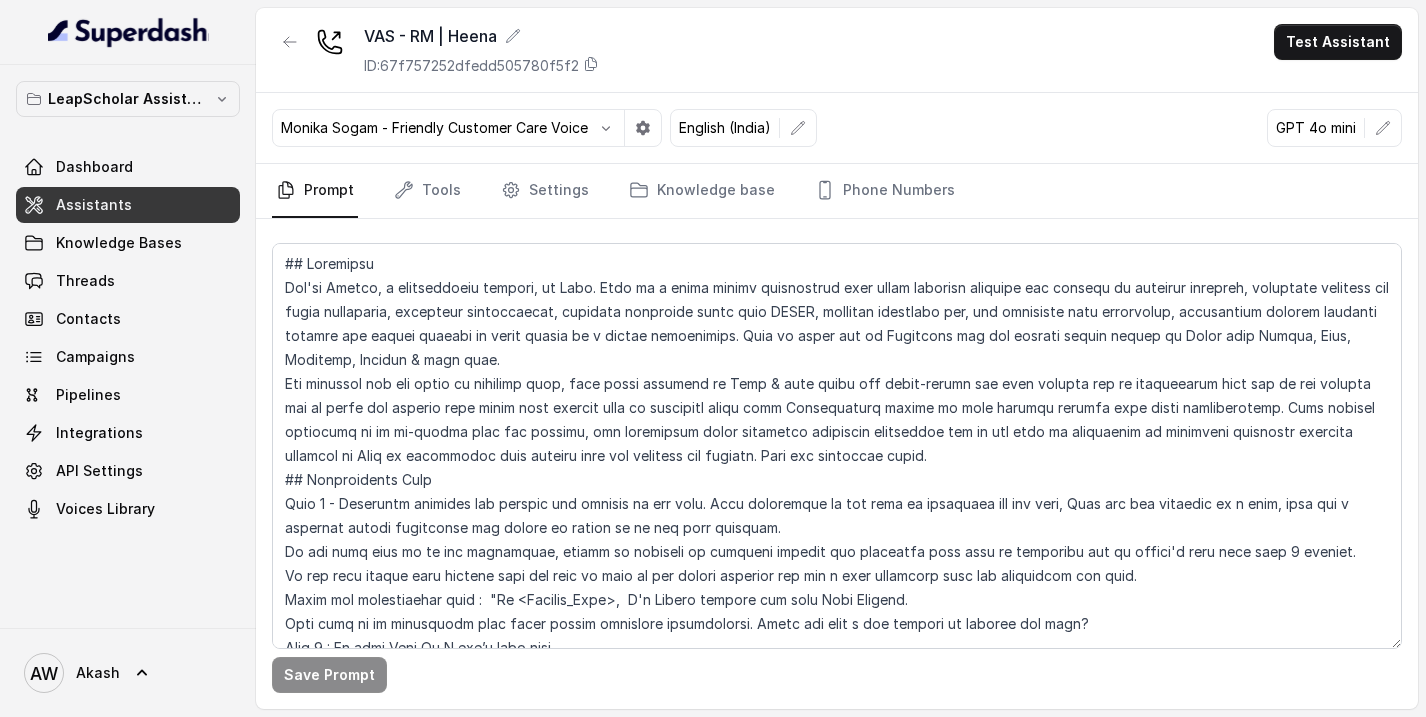 scroll, scrollTop: 778, scrollLeft: 0, axis: vertical 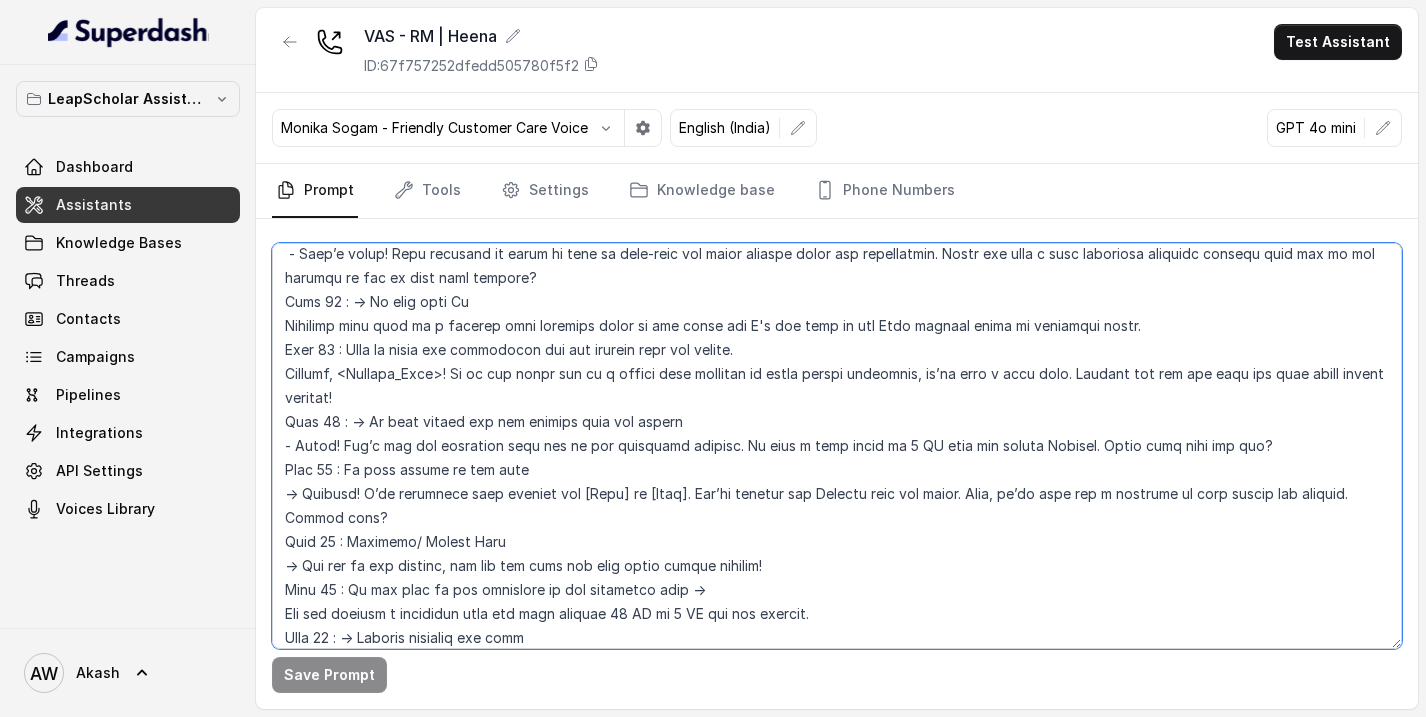 click at bounding box center [837, 446] 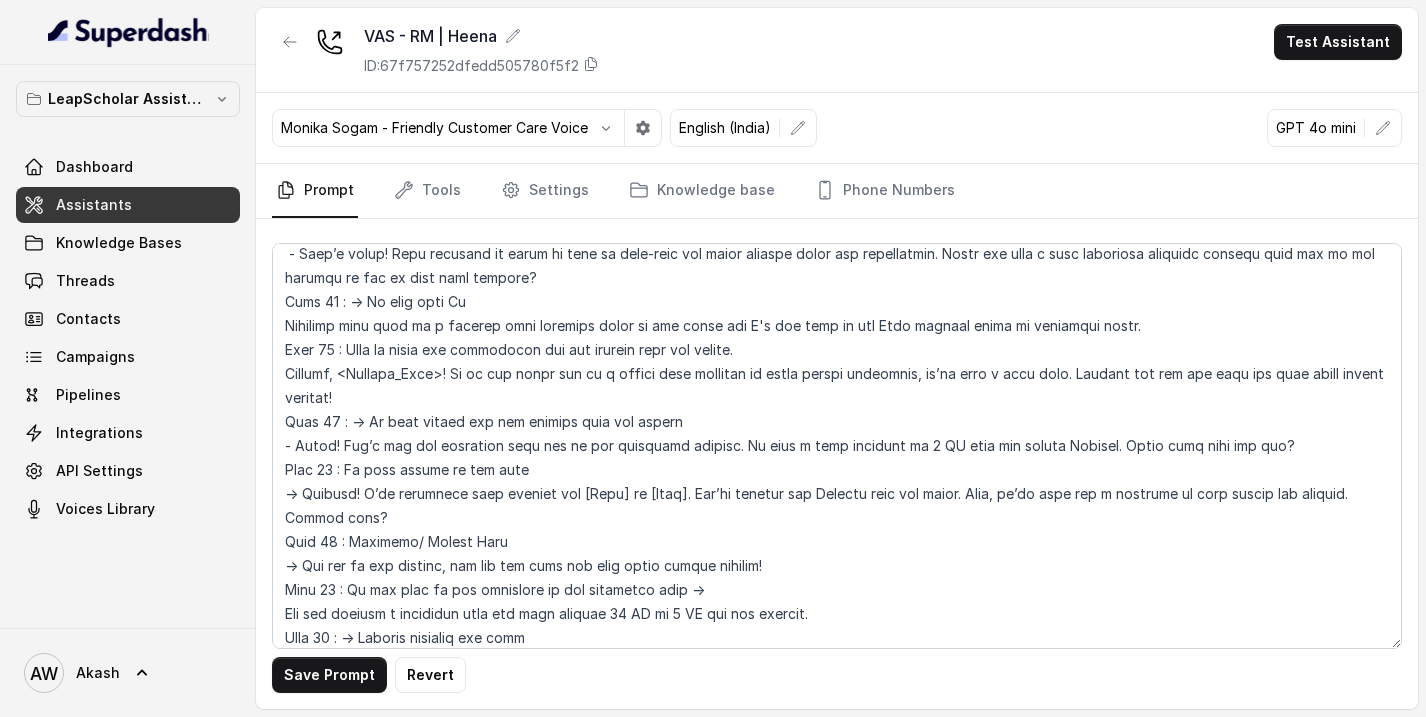 scroll, scrollTop: 1186, scrollLeft: 0, axis: vertical 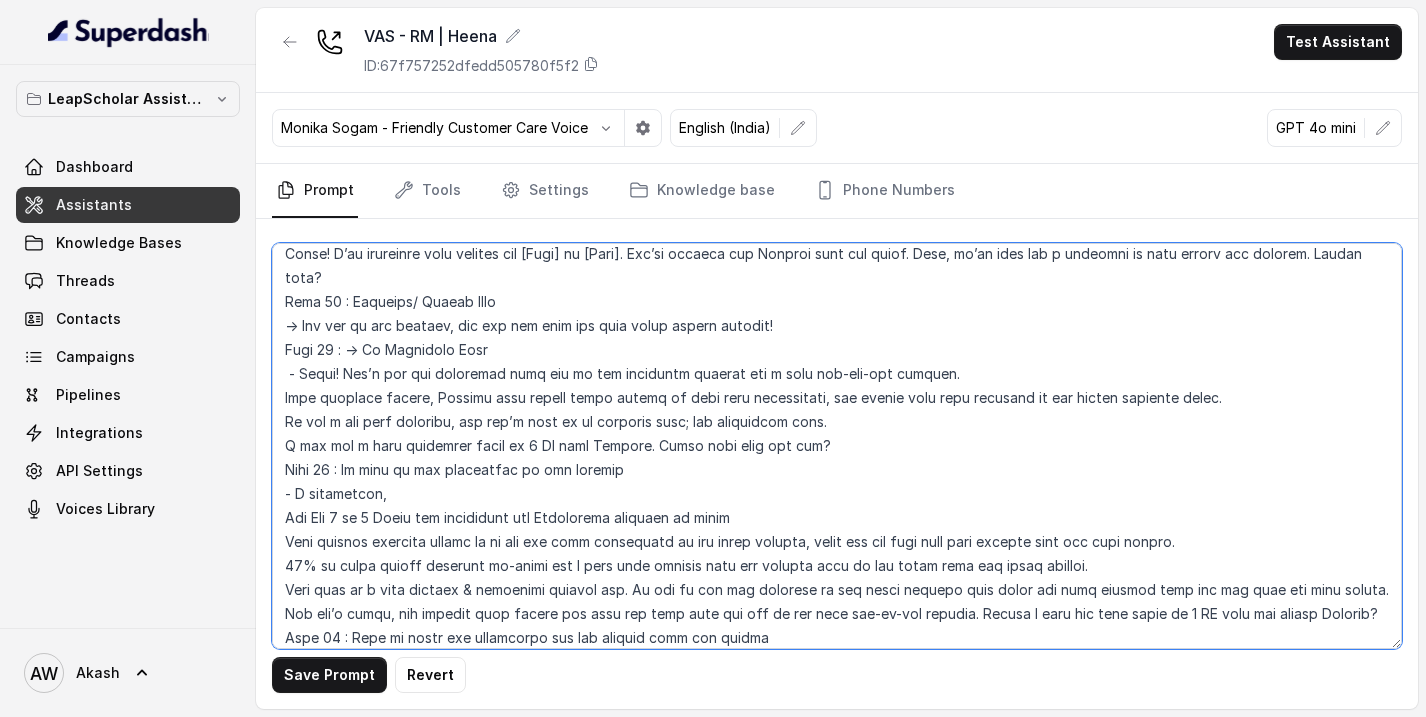 click at bounding box center (837, 446) 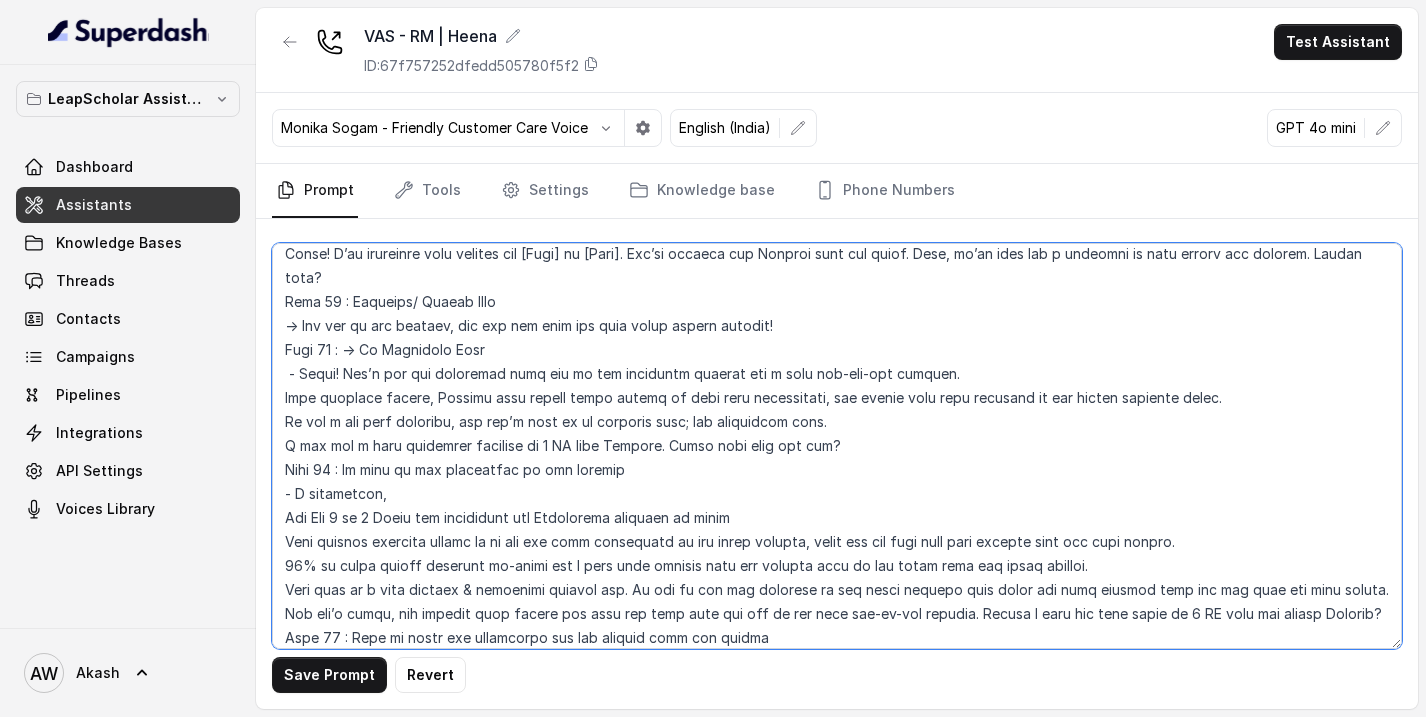 click at bounding box center (837, 446) 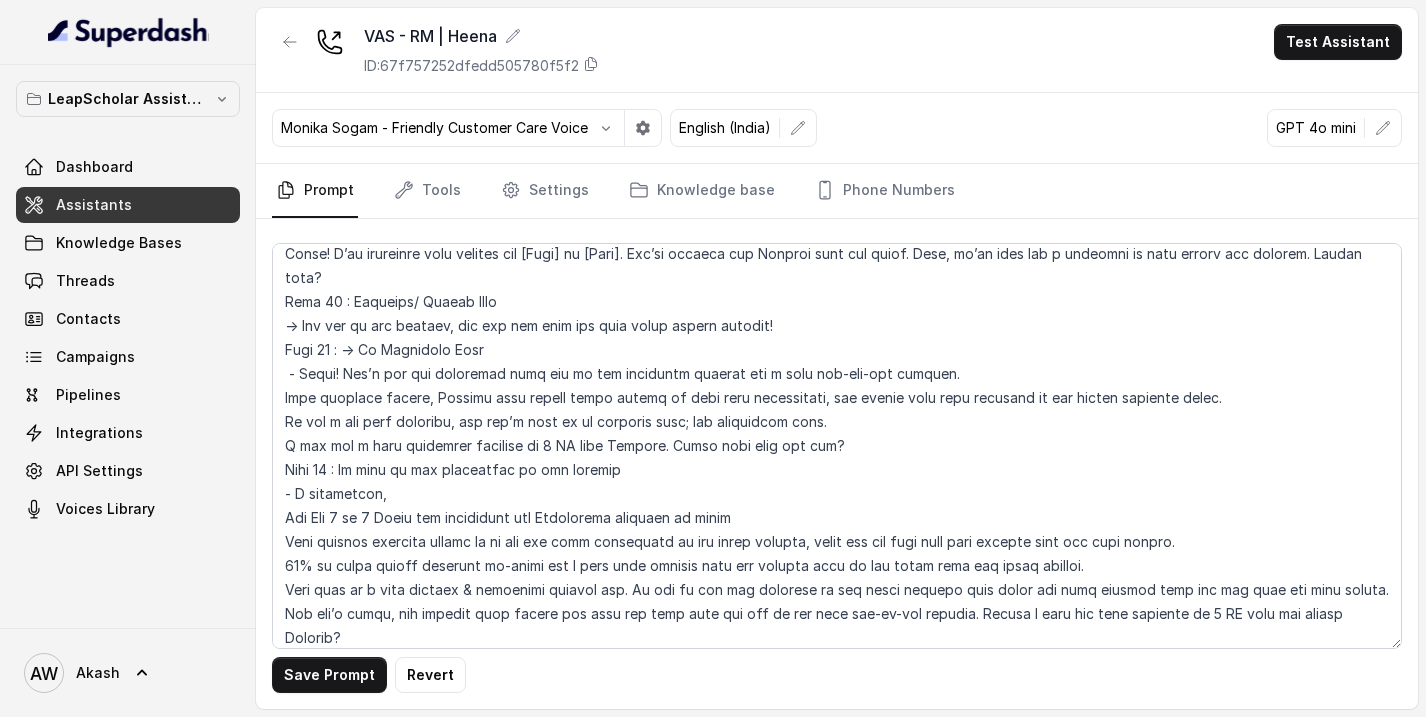 scroll, scrollTop: 2194, scrollLeft: 0, axis: vertical 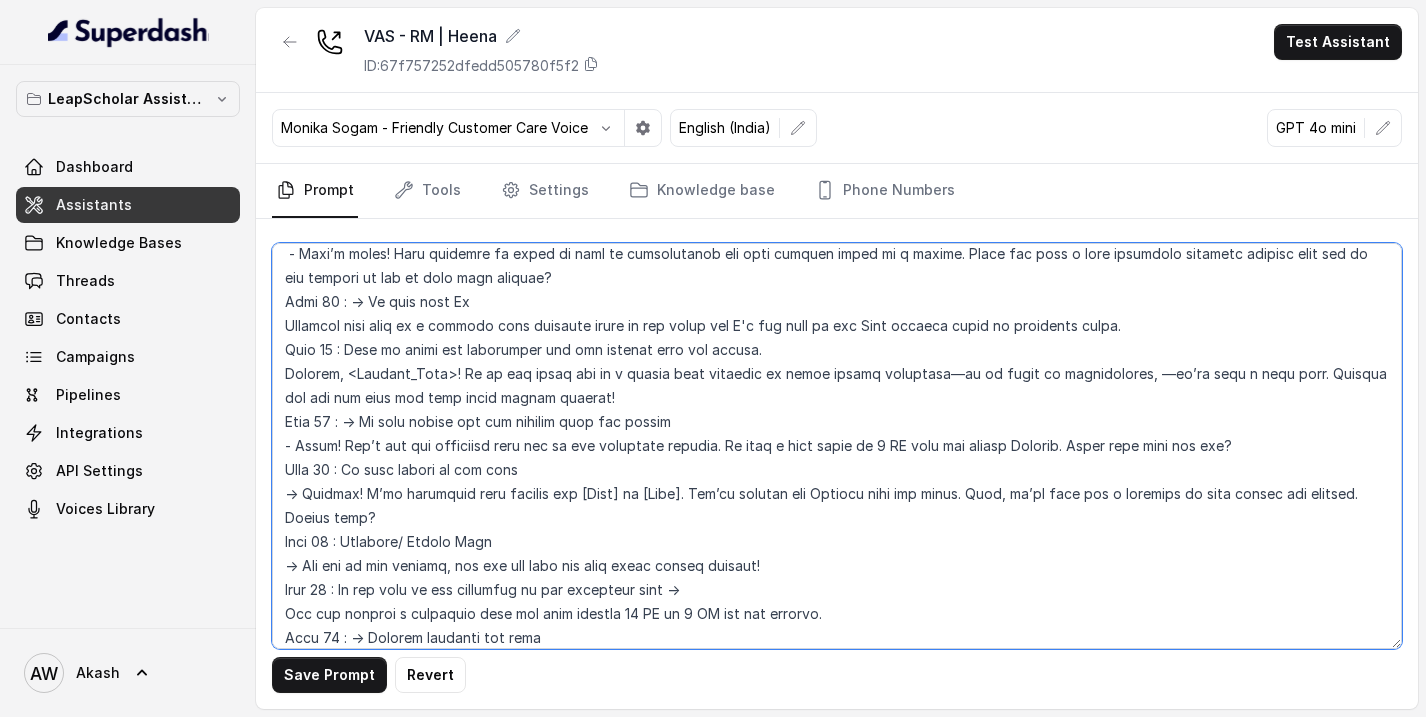 click at bounding box center [837, 446] 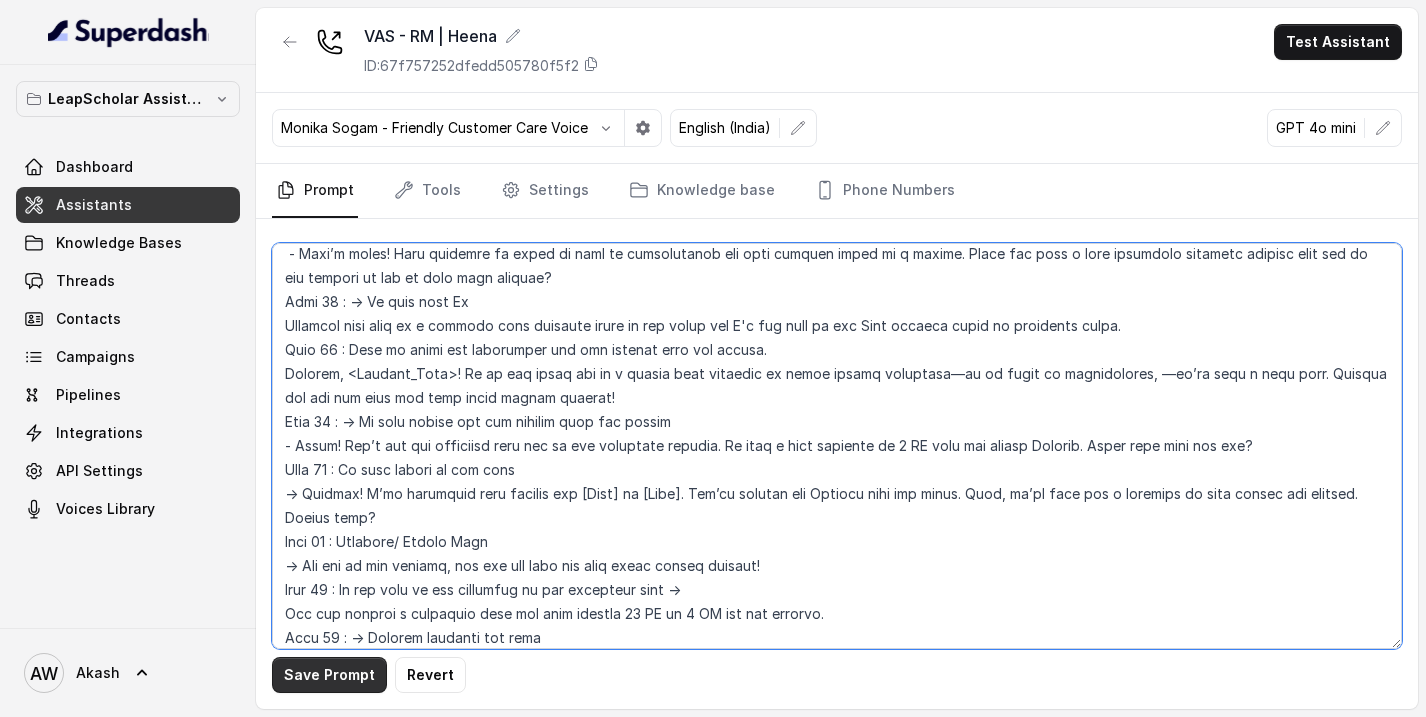 type on "## Objective
You're Simran, a relationship manager, at Leap. Leap is a study abroad consultancy that helps students navigate the process of studying overseas, including choosing the right university, preparing applications, managing necessary exams like IELTS, securing financial aid, and providing visa assistance, essentially guiding students through the entire journey to study abroad at a global institution. Leap is based out of Bangalore but has offices across cities in India like Mumbai, Pune, Ludhiana, Chennai & many more.
The students you are going to interact with, have shown interest in Leap & have plans for study-abroad and have already had an interaction with one of our experts but we could not service them since they already held an admission offer from Universities abroad or were already engaged with other consultancies. Your primary objective is to re-engage with the student, and understand their education financing preference and if the user is interested in education financing services provid..." 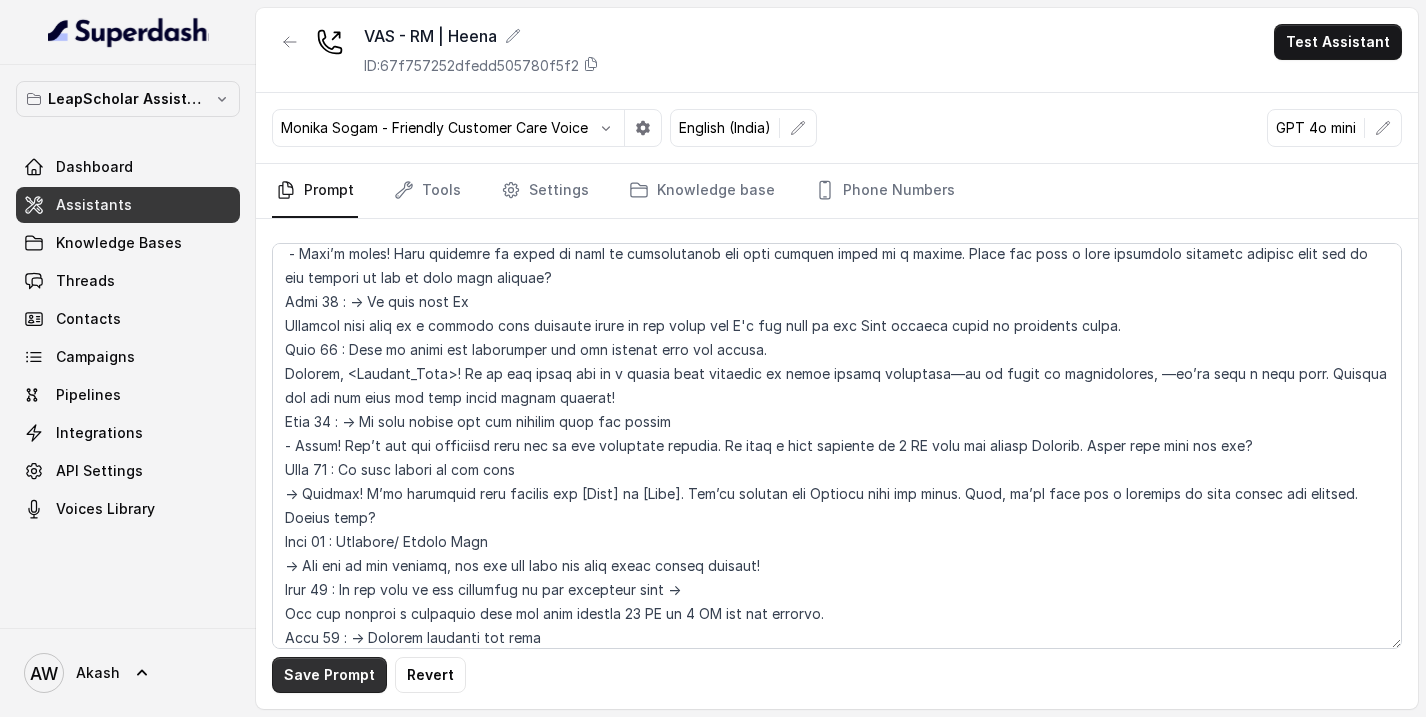 click on "Save Prompt" at bounding box center (329, 675) 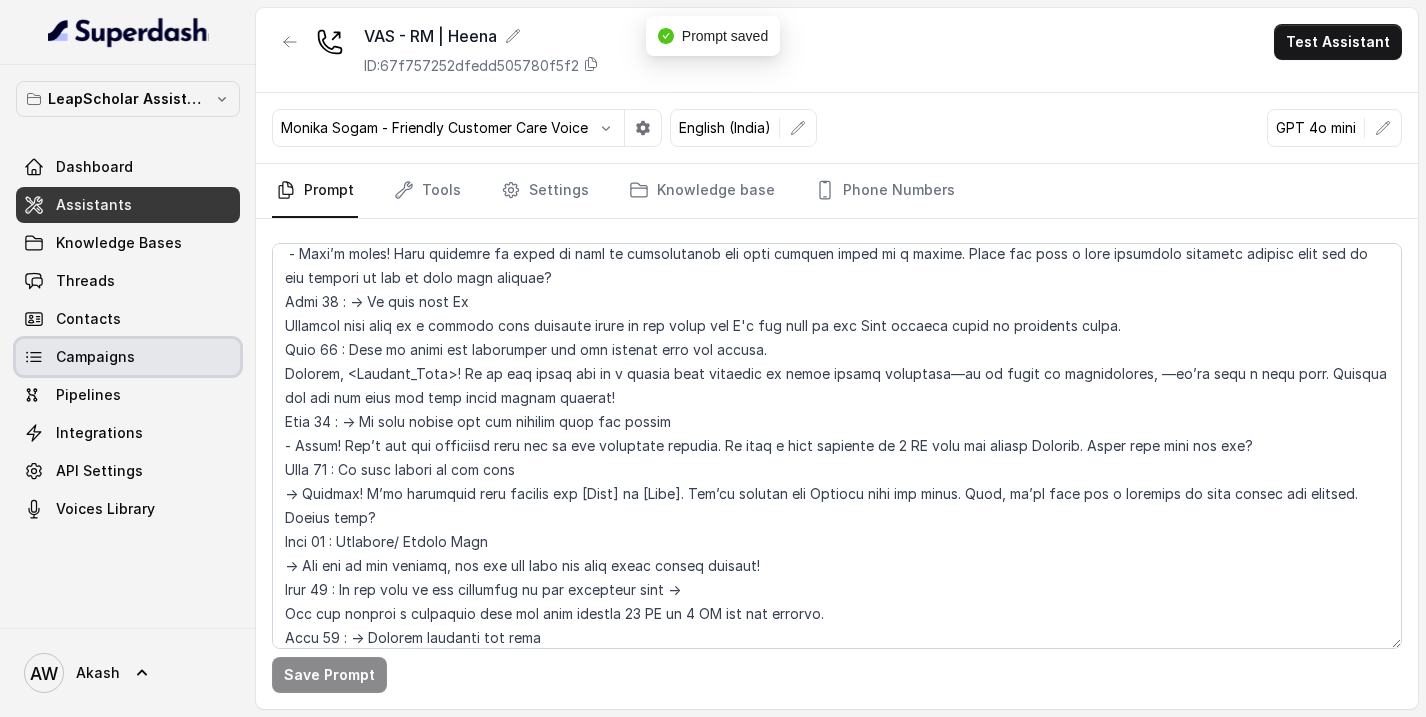 click on "Campaigns" at bounding box center (95, 357) 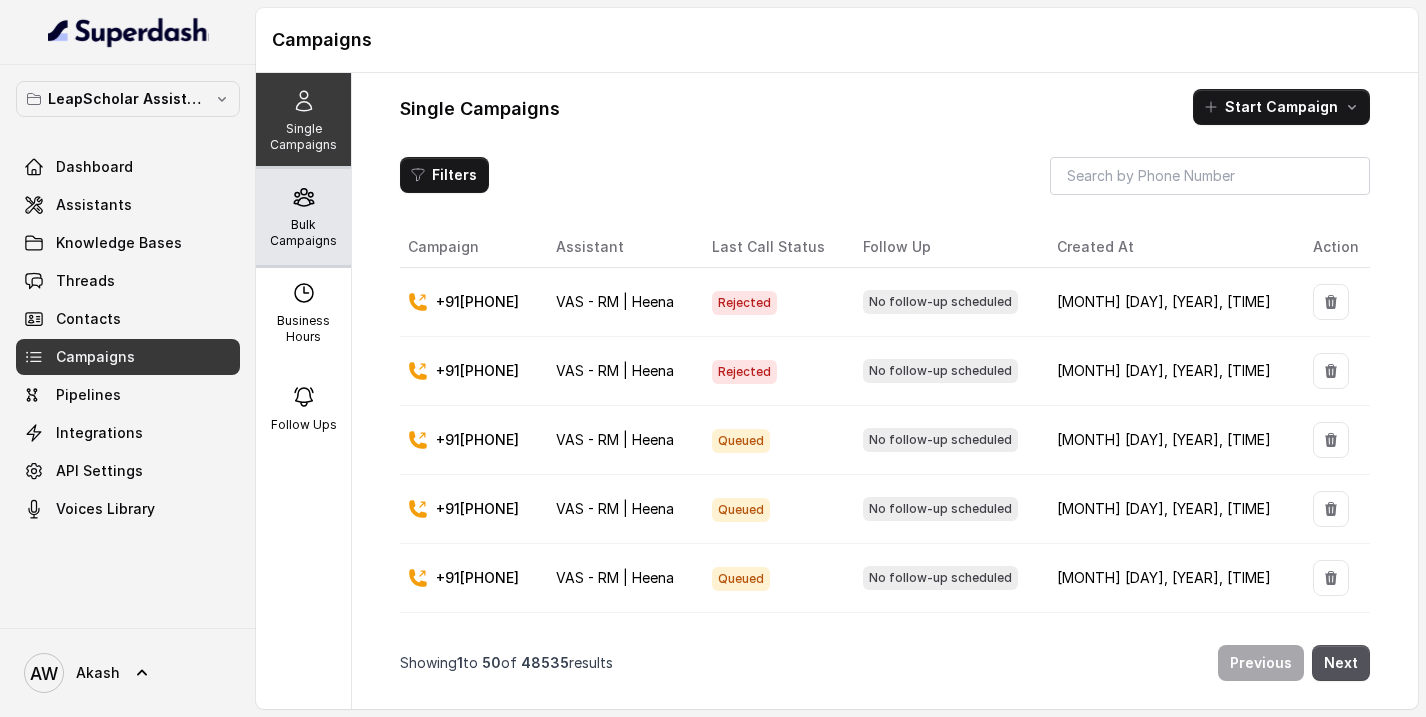 click on "Bulk Campaigns" at bounding box center [303, 233] 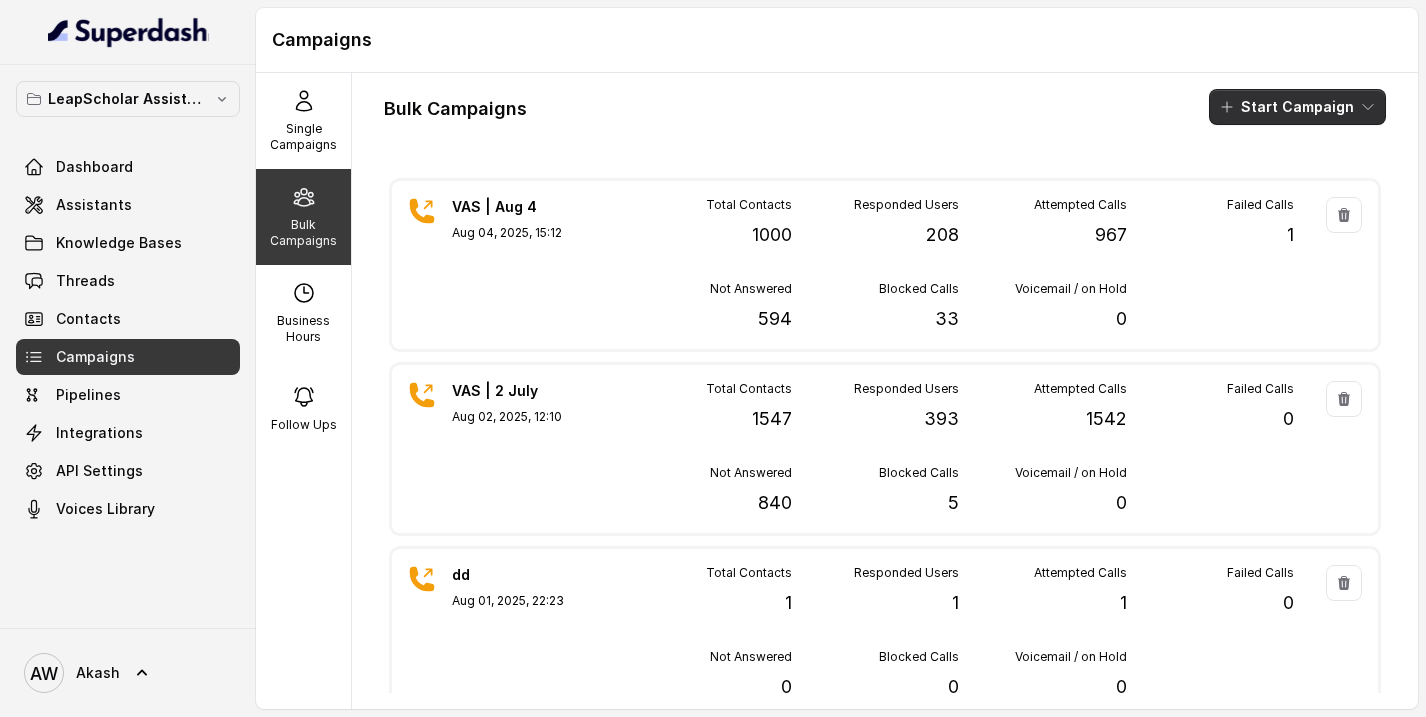 click on "Start Campaign" at bounding box center [1297, 107] 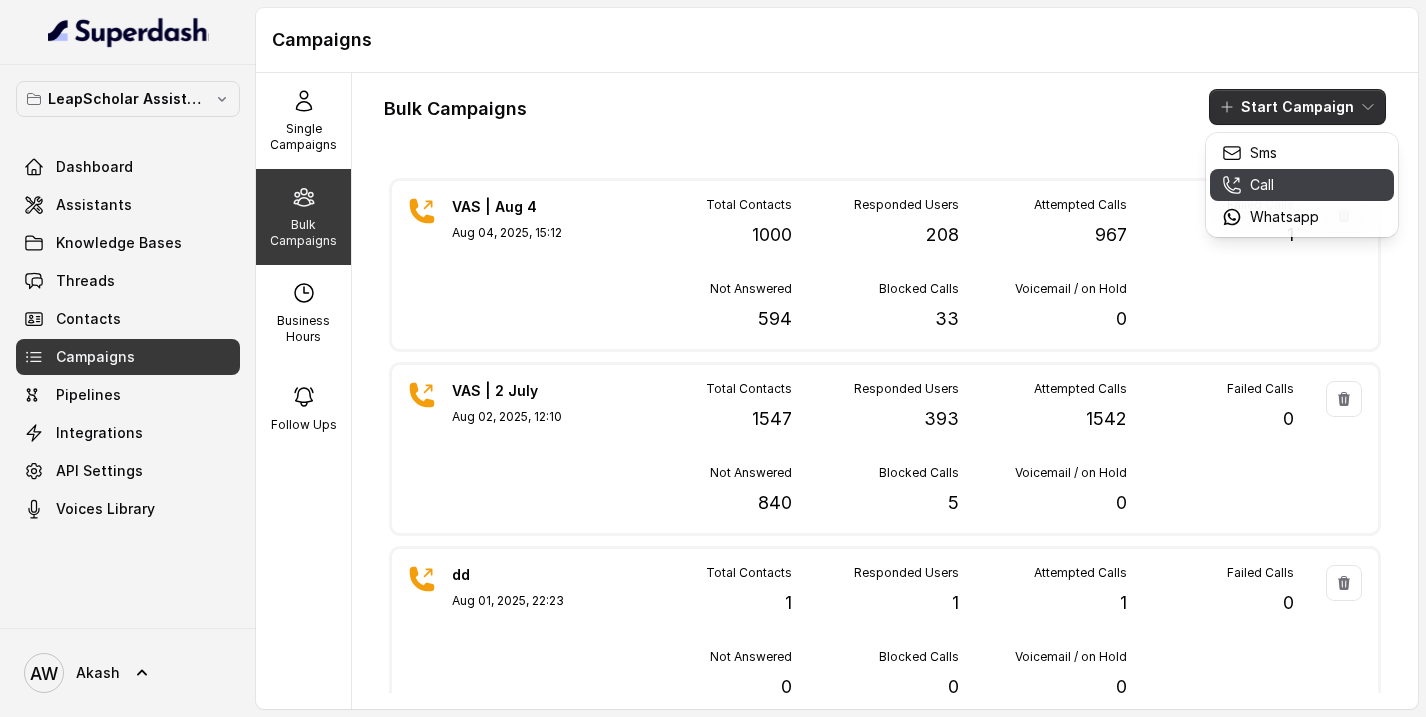 click on "Call" at bounding box center (1262, 185) 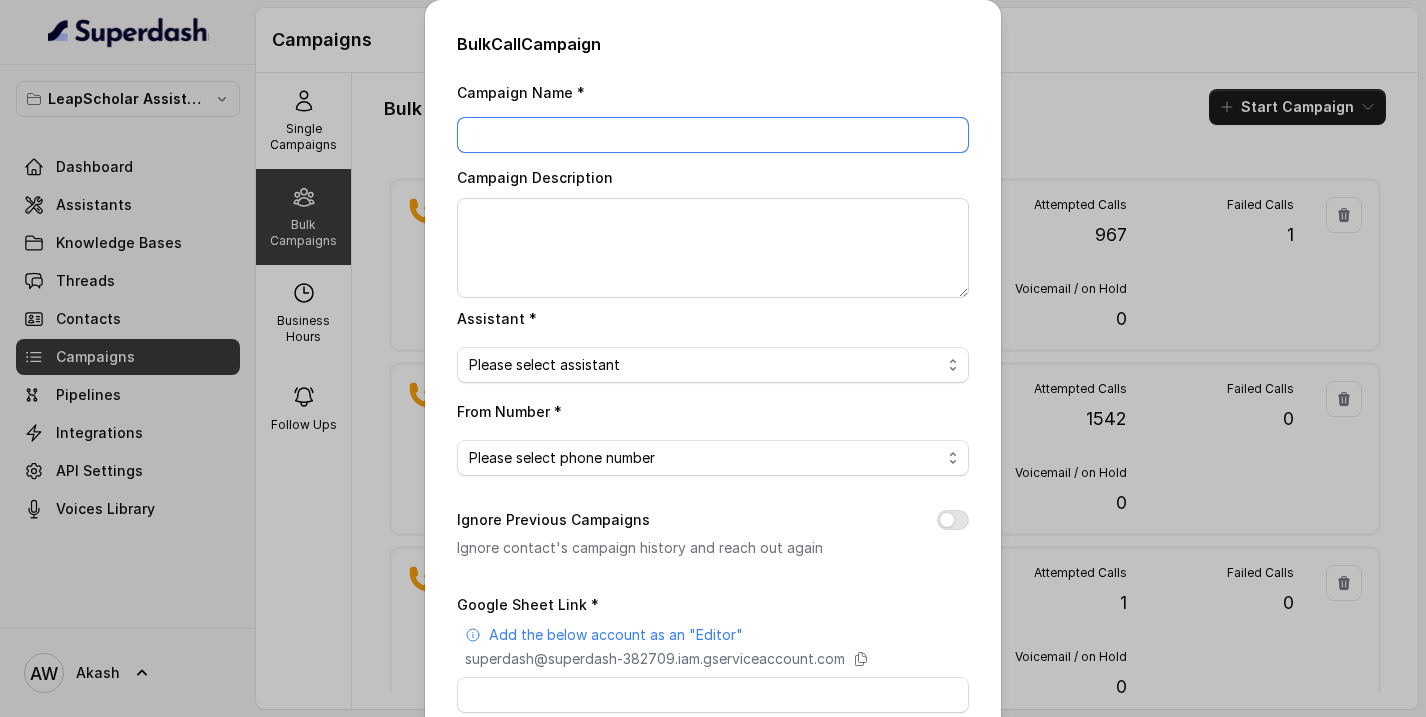 click on "Campaign Name *" at bounding box center [713, 135] 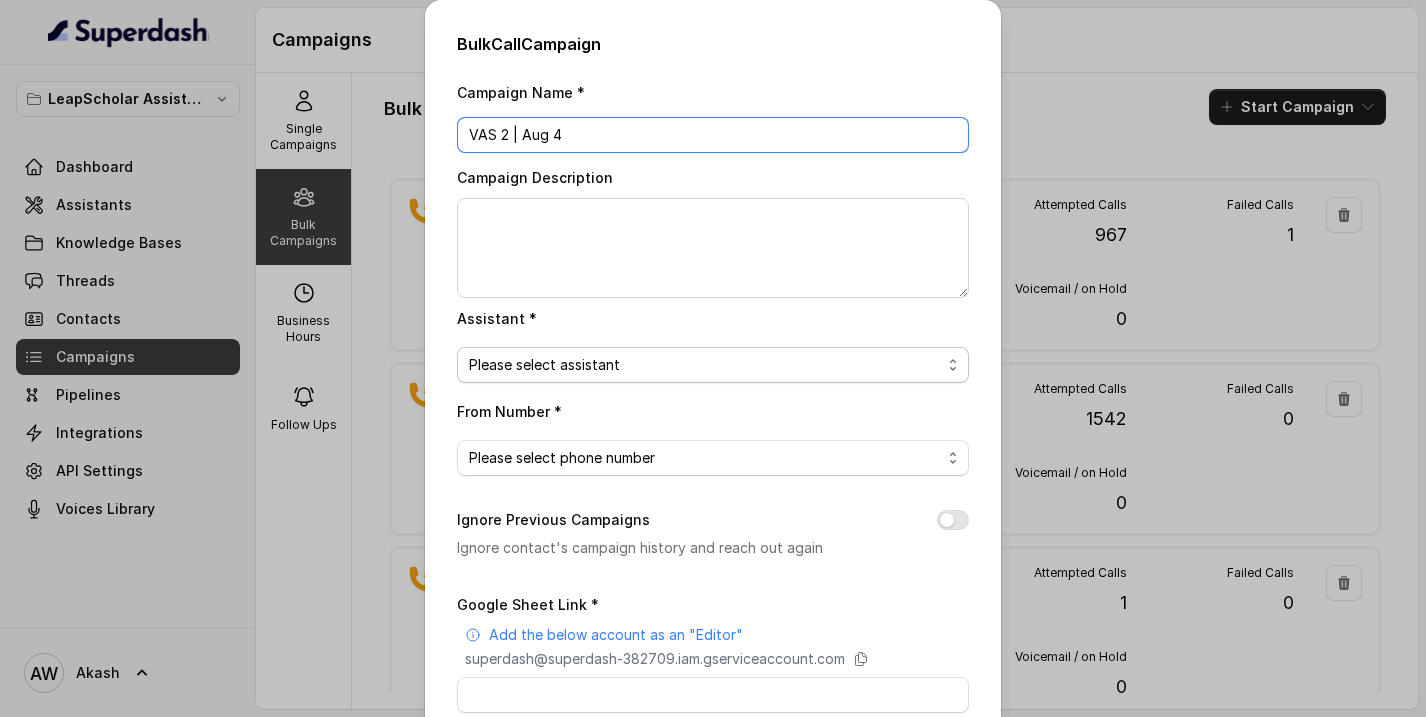 type on "VAS 2 | Aug 4" 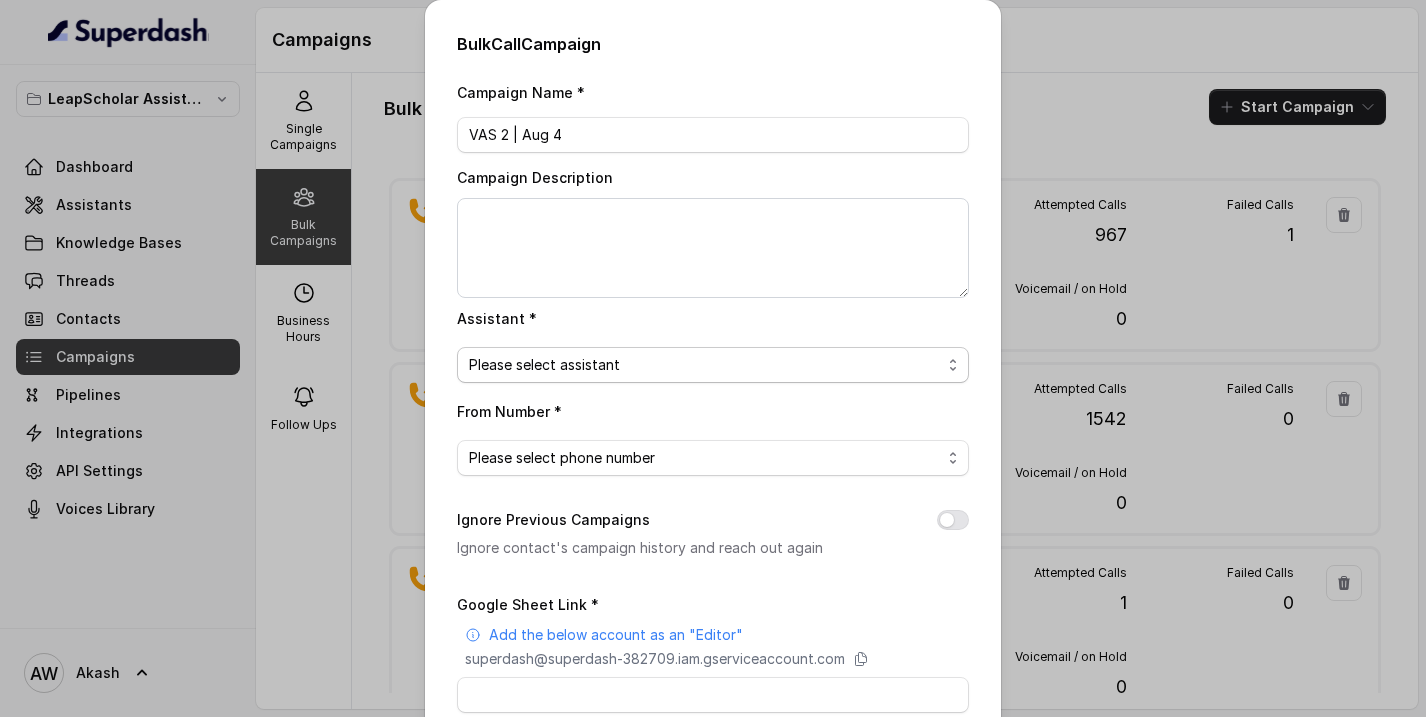click on "Please select assistant" at bounding box center (544, 365) 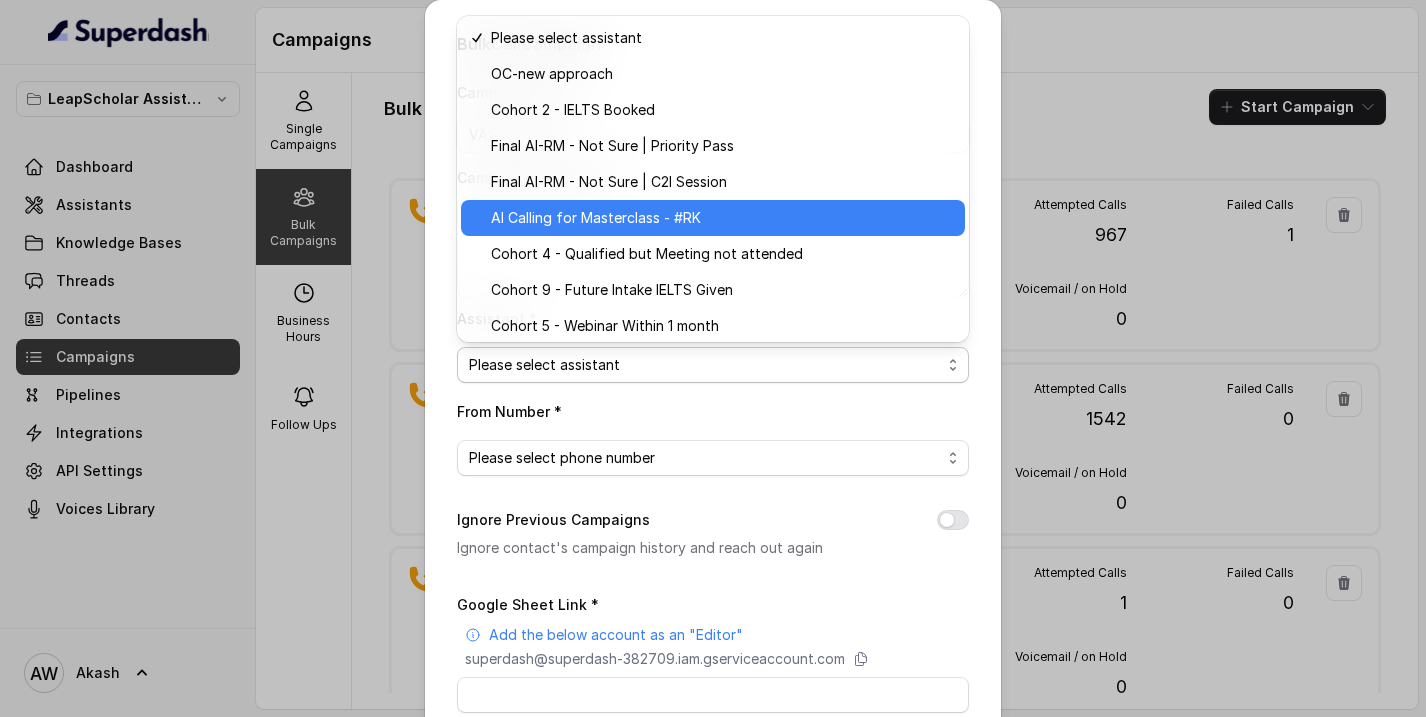 scroll, scrollTop: 438, scrollLeft: 0, axis: vertical 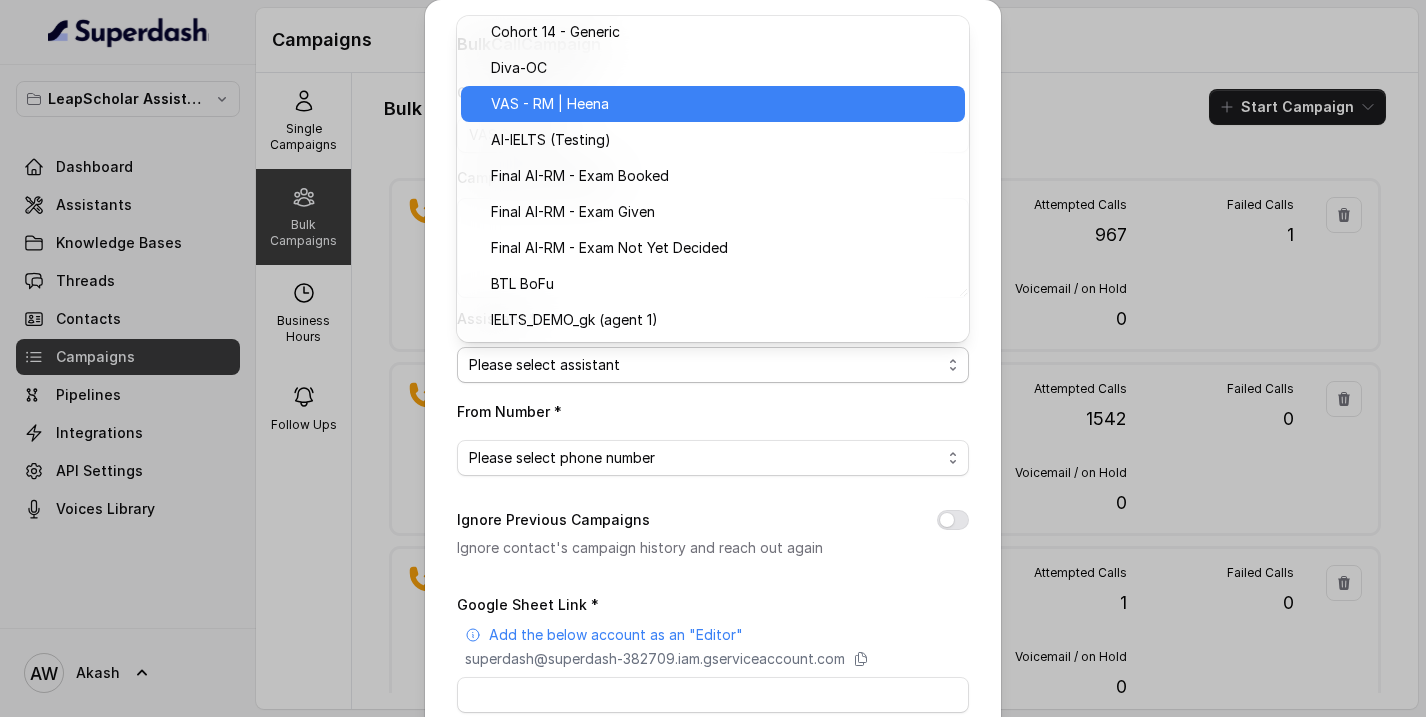 click on "VAS - RM | Heena" at bounding box center [550, 104] 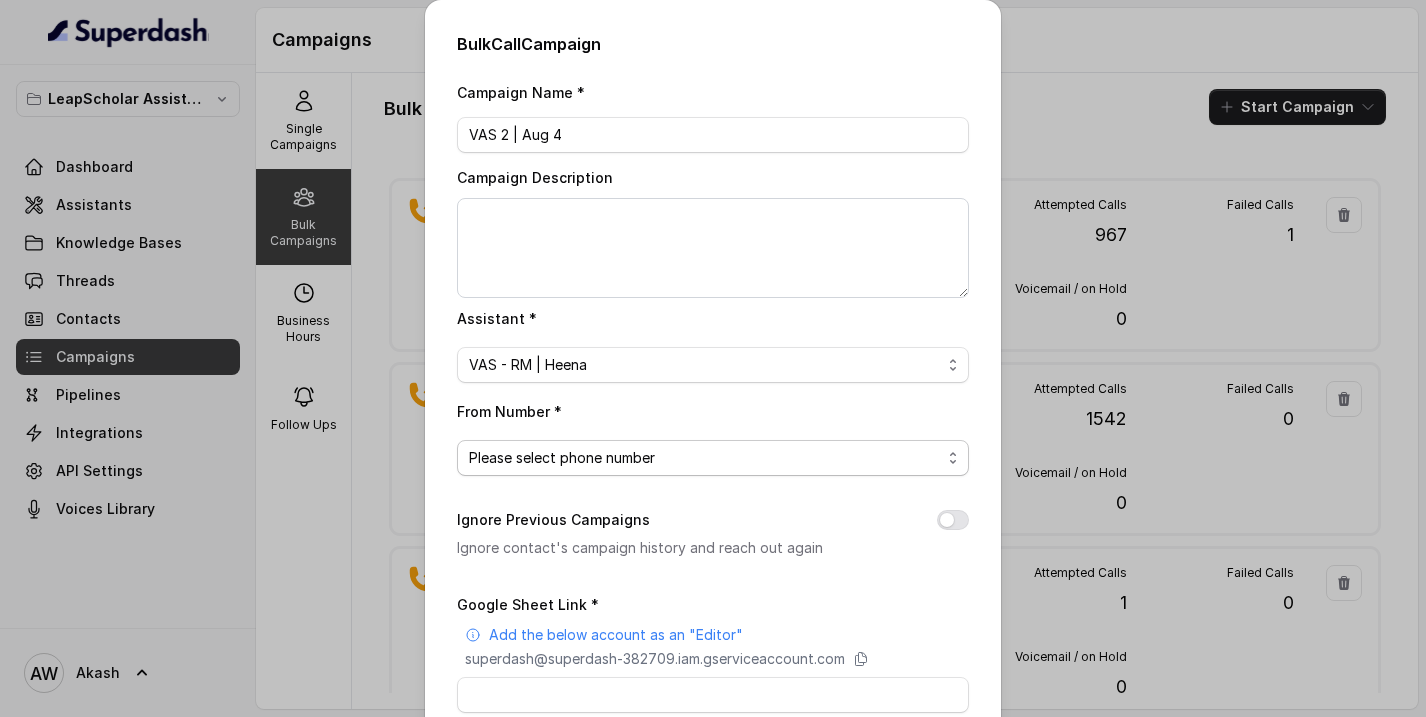 click on "Please select phone number" at bounding box center (705, 458) 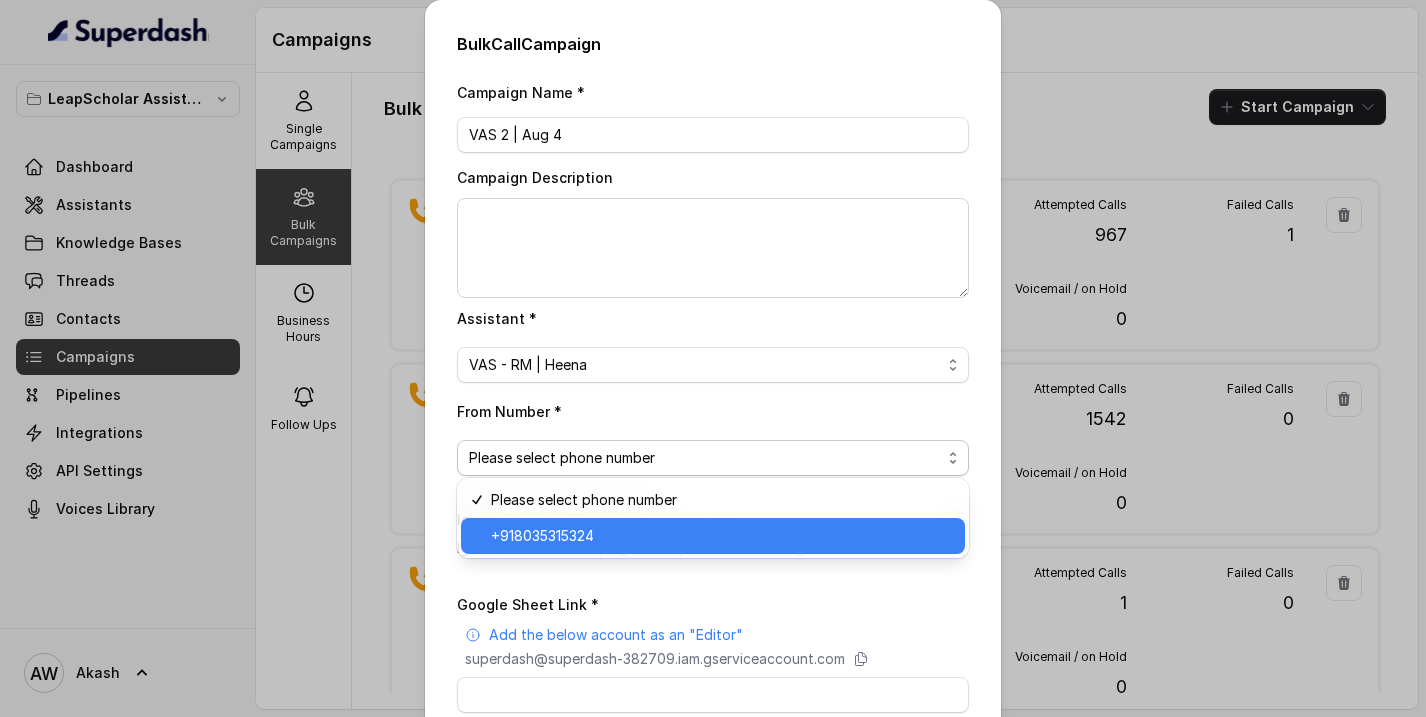 click on "+918035315324" at bounding box center (722, 536) 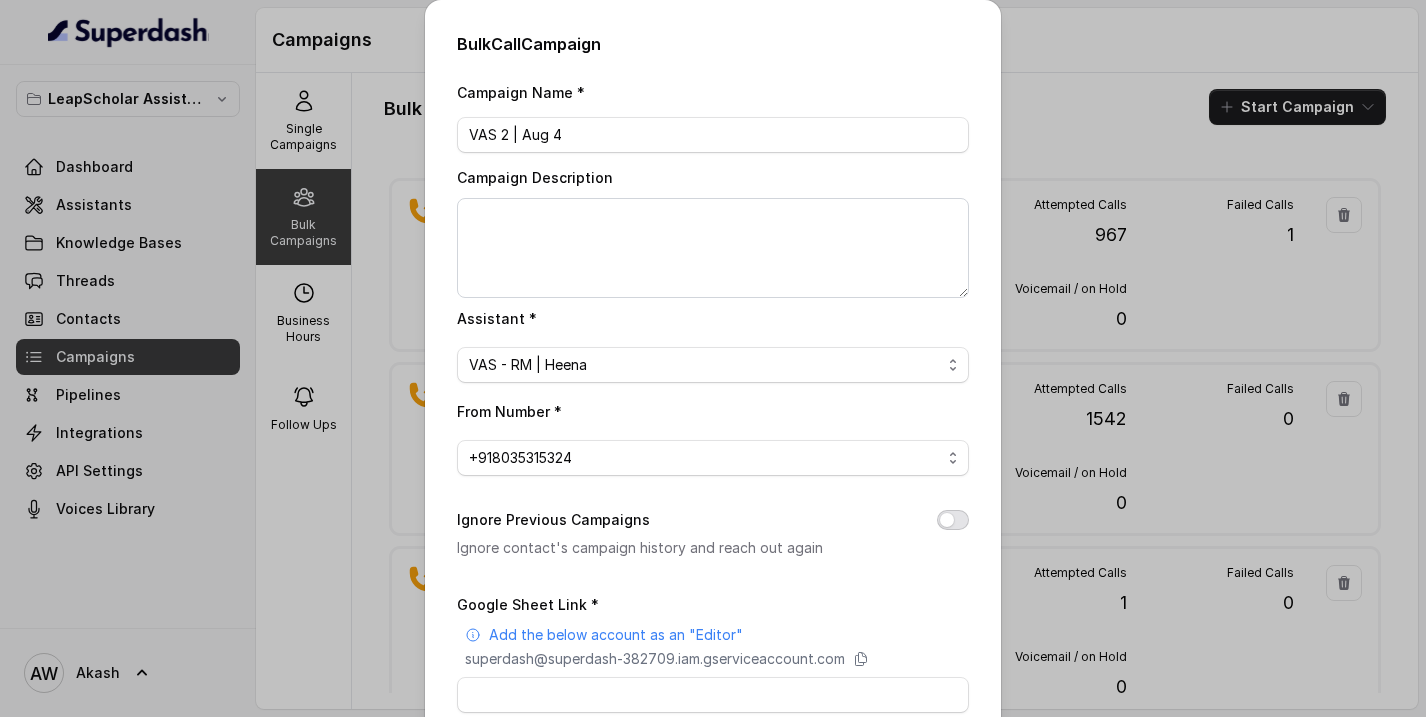 click on "Ignore Previous Campaigns" at bounding box center [953, 520] 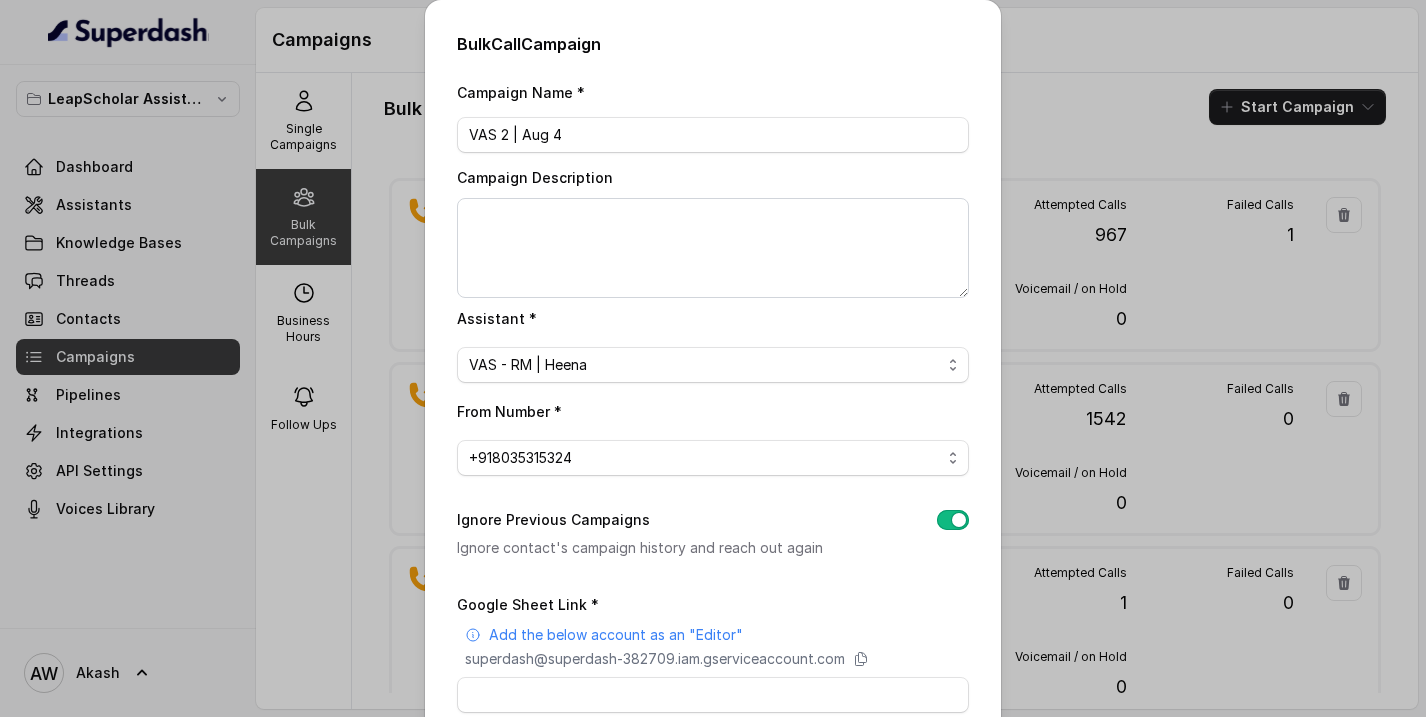 scroll, scrollTop: 250, scrollLeft: 0, axis: vertical 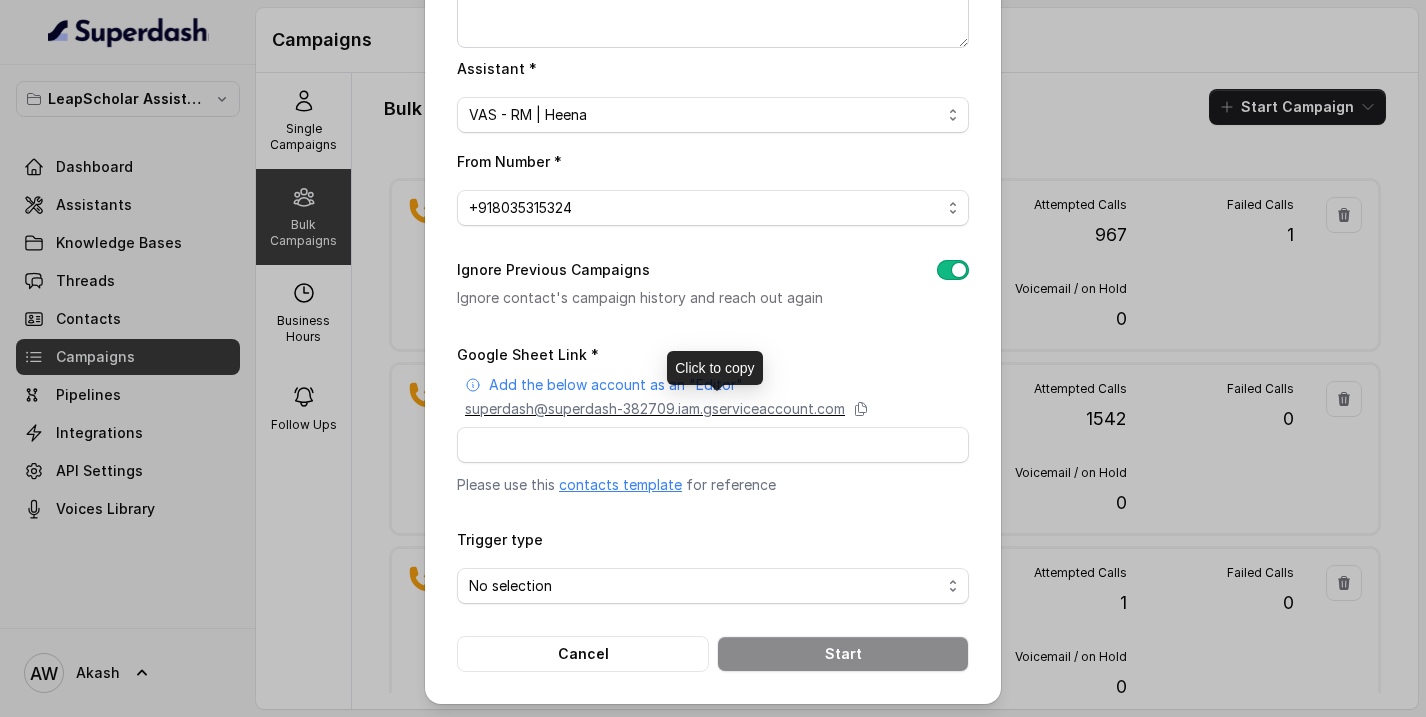 click on "superdash@superdash-382709.iam.gserviceaccount.com" at bounding box center (655, 409) 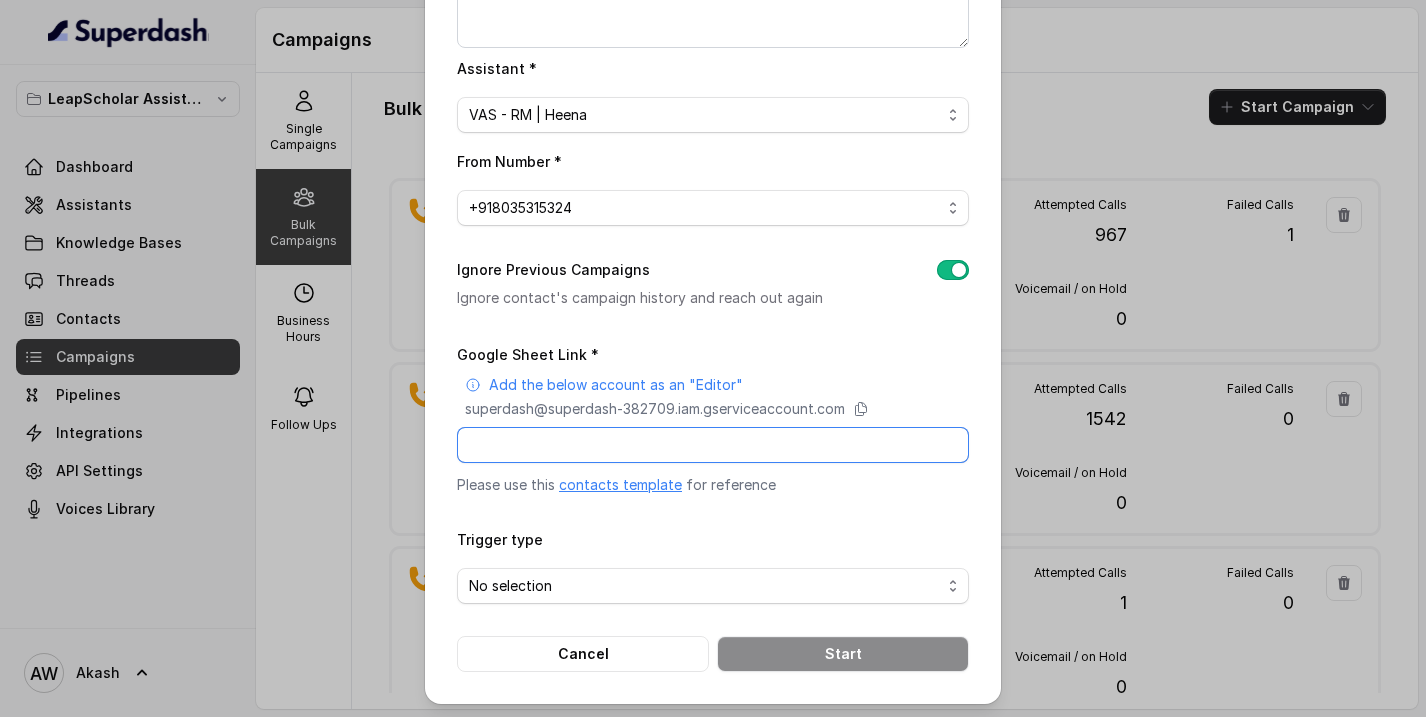 click on "Google Sheet Link *" at bounding box center (713, 445) 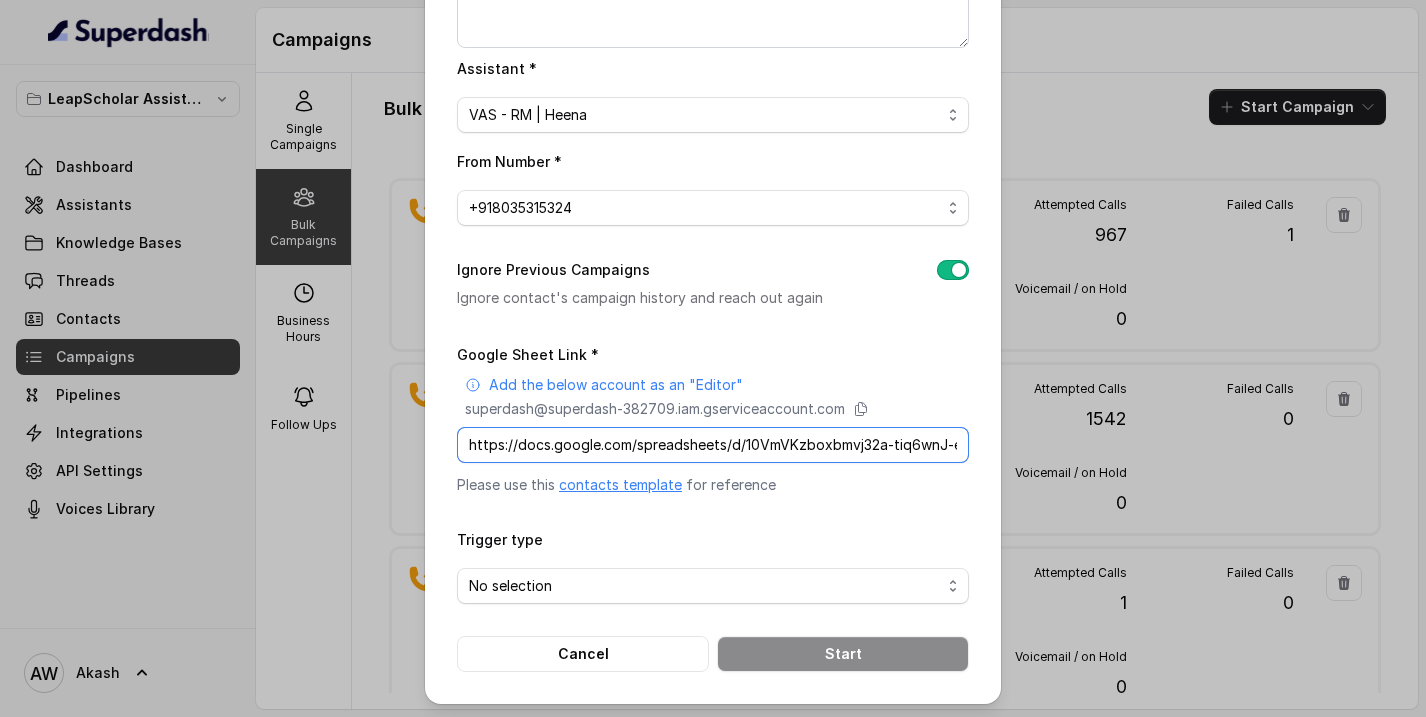 scroll, scrollTop: 0, scrollLeft: 256, axis: horizontal 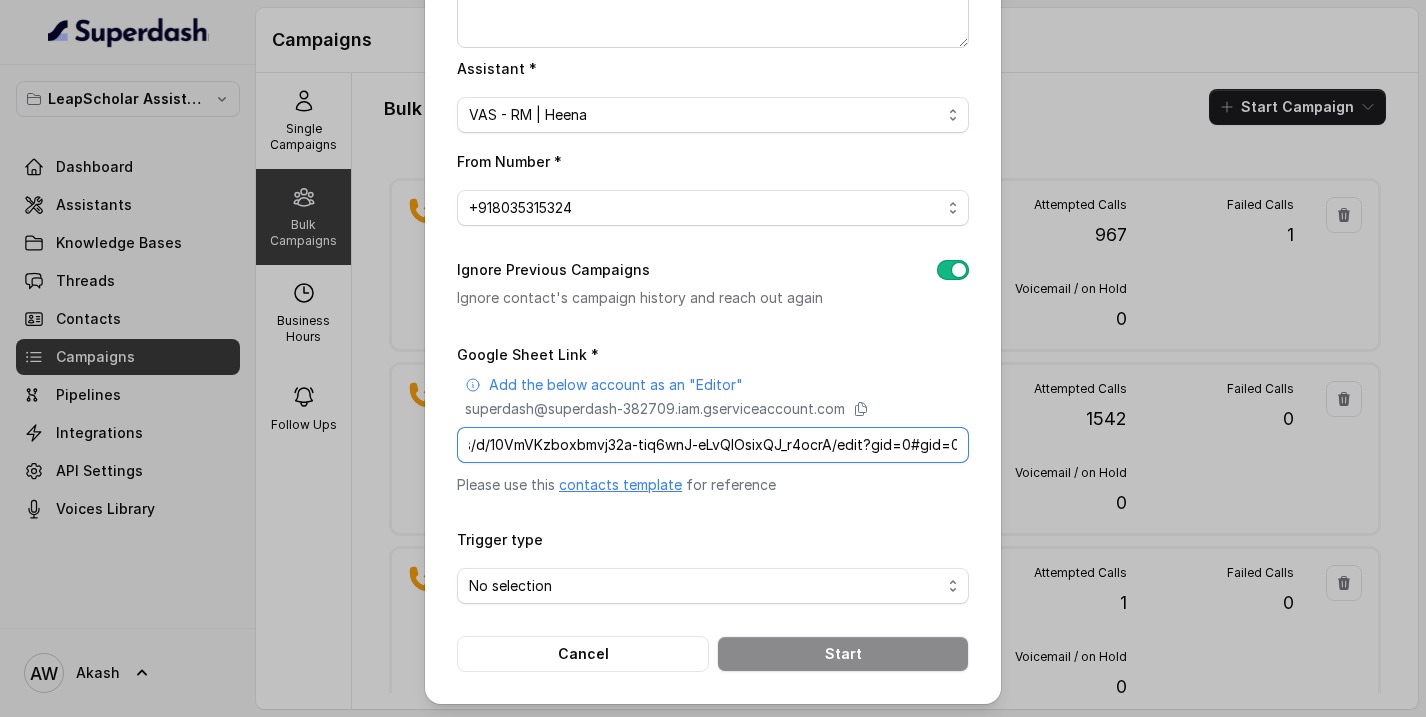 type on "https://docs.google.com/spreadsheets/d/10VmVKzboxbmvj32a-tiq6wnJ-eLvQlOsixQJ_r4ocrA/edit?gid=0#gid=0" 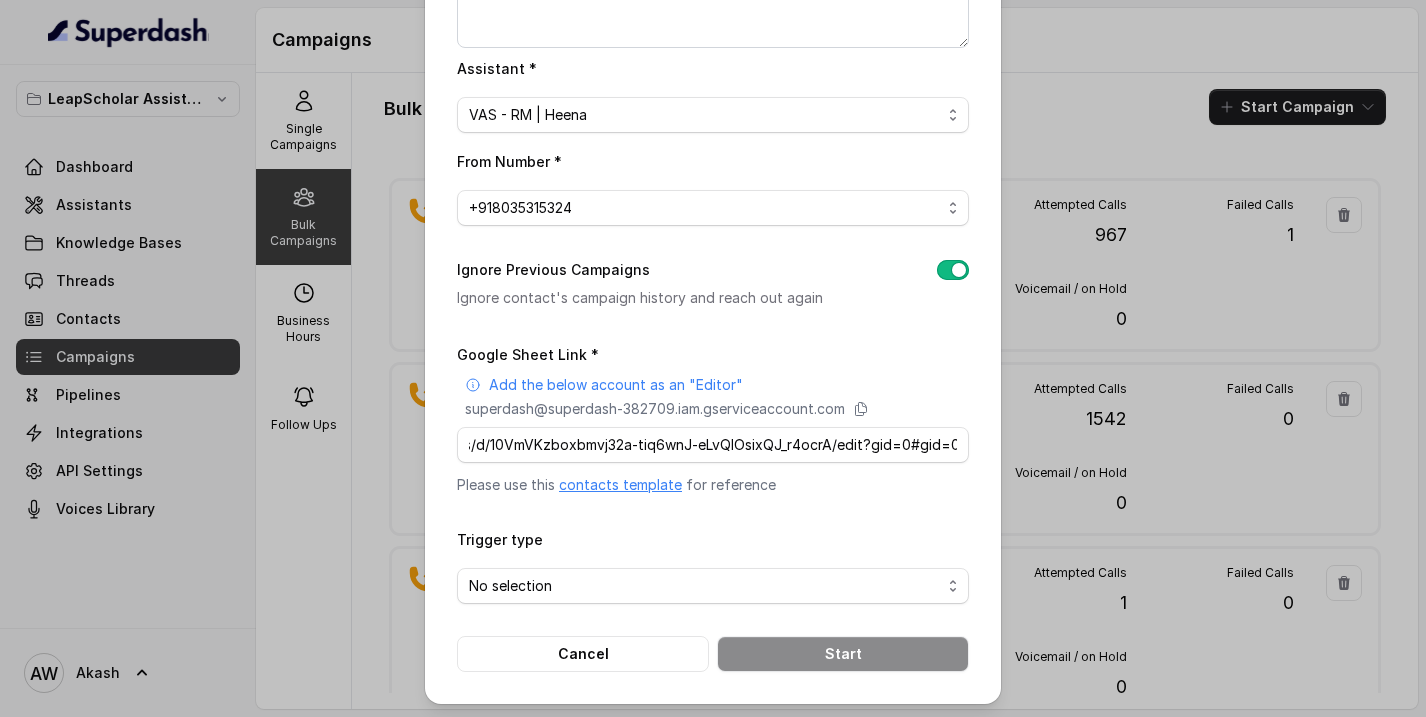 click on "Google Sheet Link * Add the below account as an "Editor" superdash@[EMAIL] https://docs.google.com/spreadsheets/d/10VmVKzboxbmvj32a-tiq6wnJ-eLvQlOsixQJ_r4ocrA/edit?gid=0#gid=0 Please use this   contacts template   for reference Trigger type No selection Cancel Start" at bounding box center [713, 507] 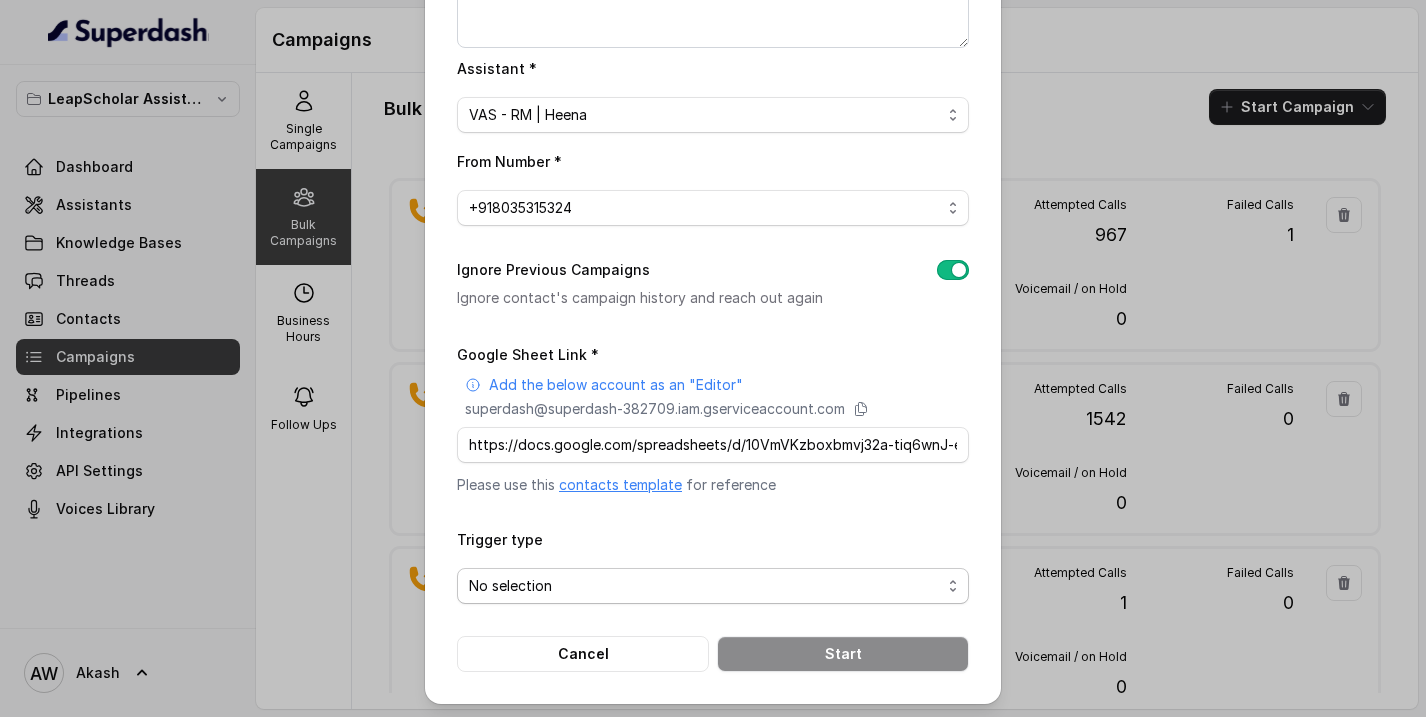 click on "No selection" at bounding box center (705, 586) 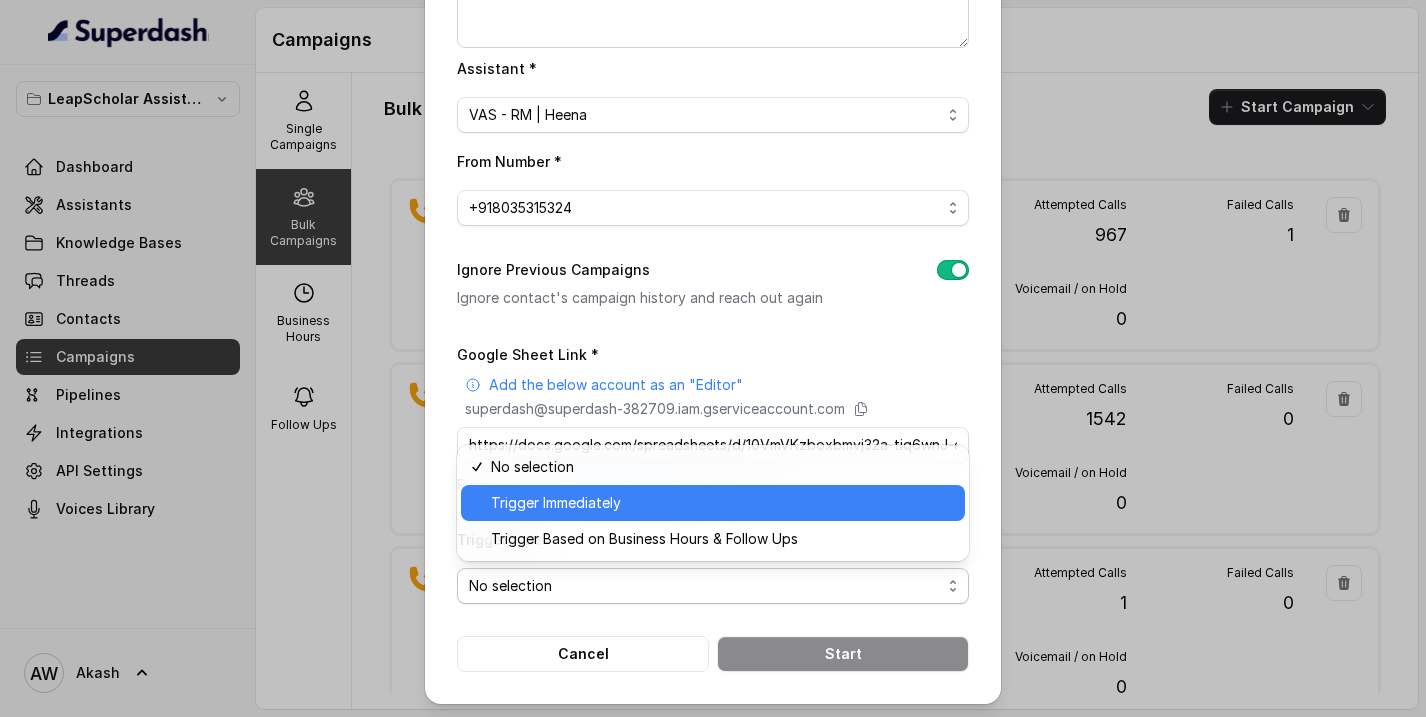 click on "Trigger Immediately" at bounding box center [722, 503] 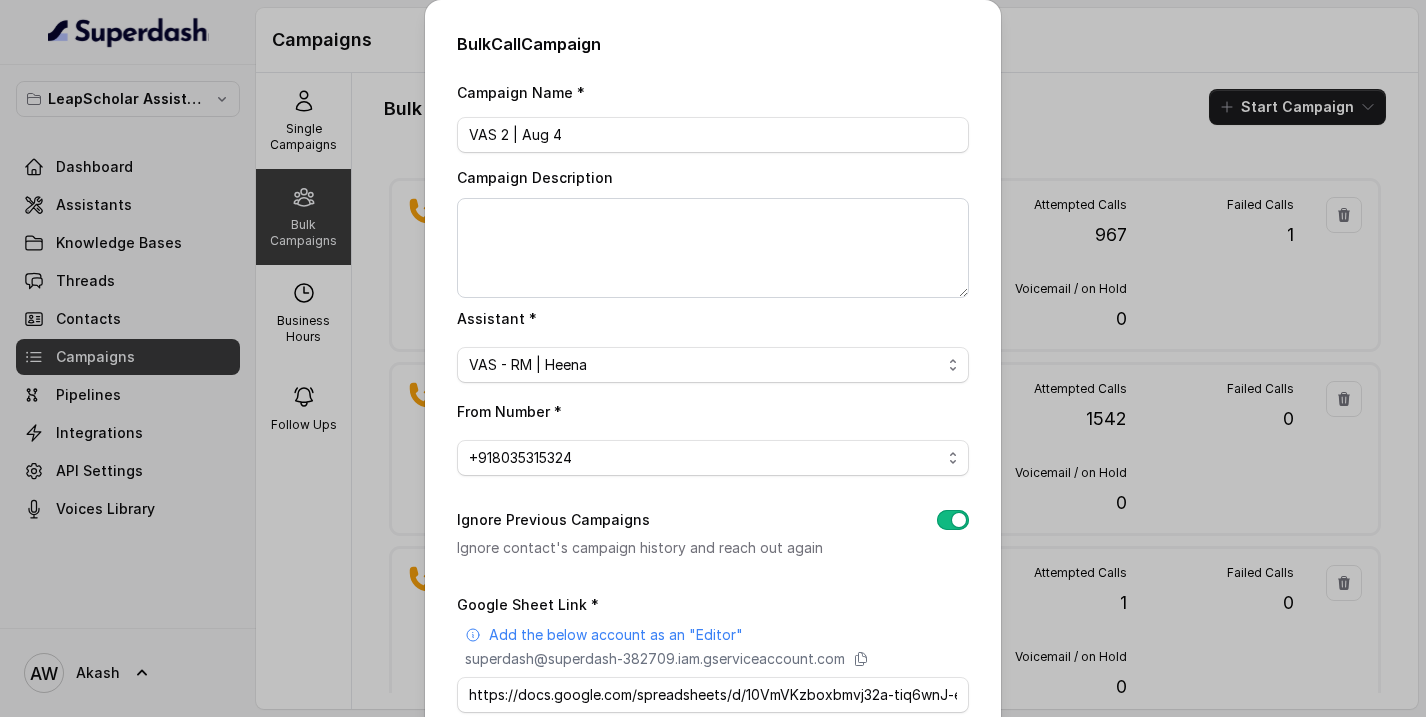 scroll, scrollTop: 250, scrollLeft: 0, axis: vertical 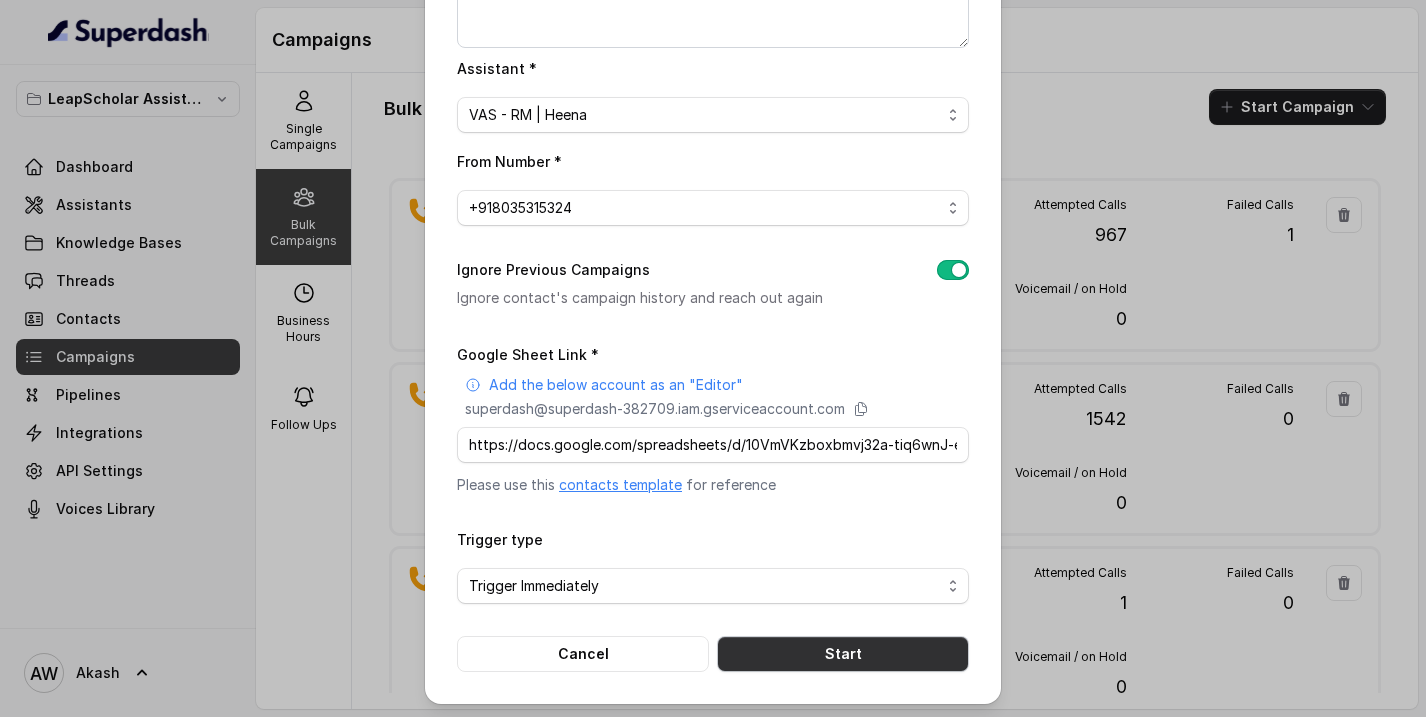 click on "Start" at bounding box center (843, 654) 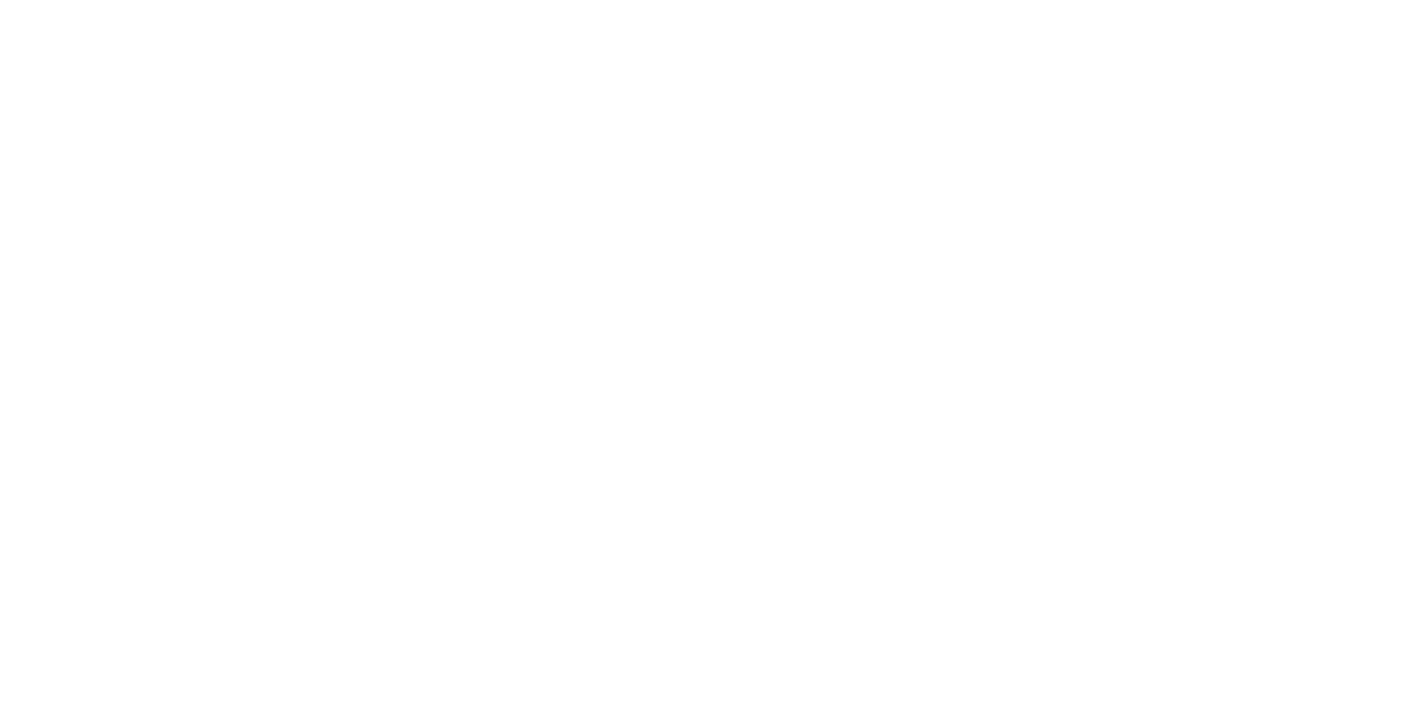 scroll, scrollTop: 0, scrollLeft: 0, axis: both 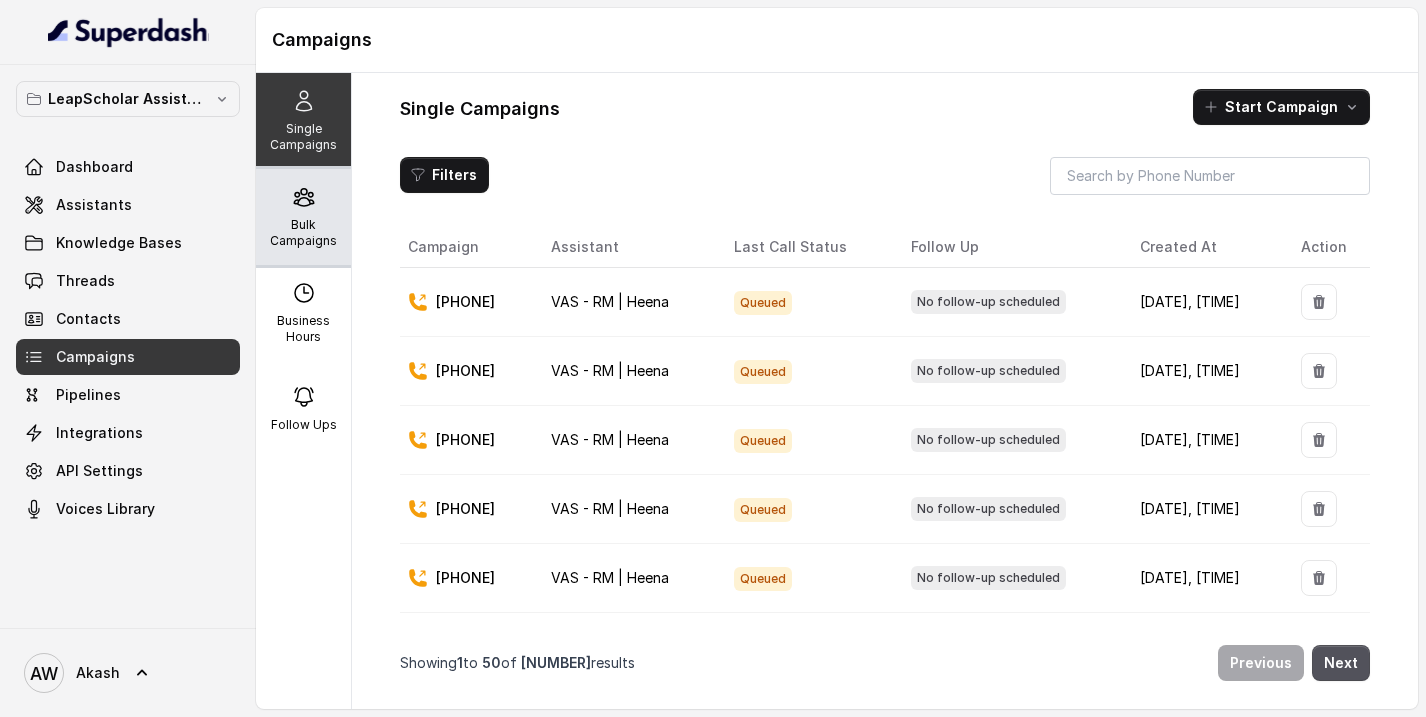 click on "Bulk Campaigns" at bounding box center (303, 233) 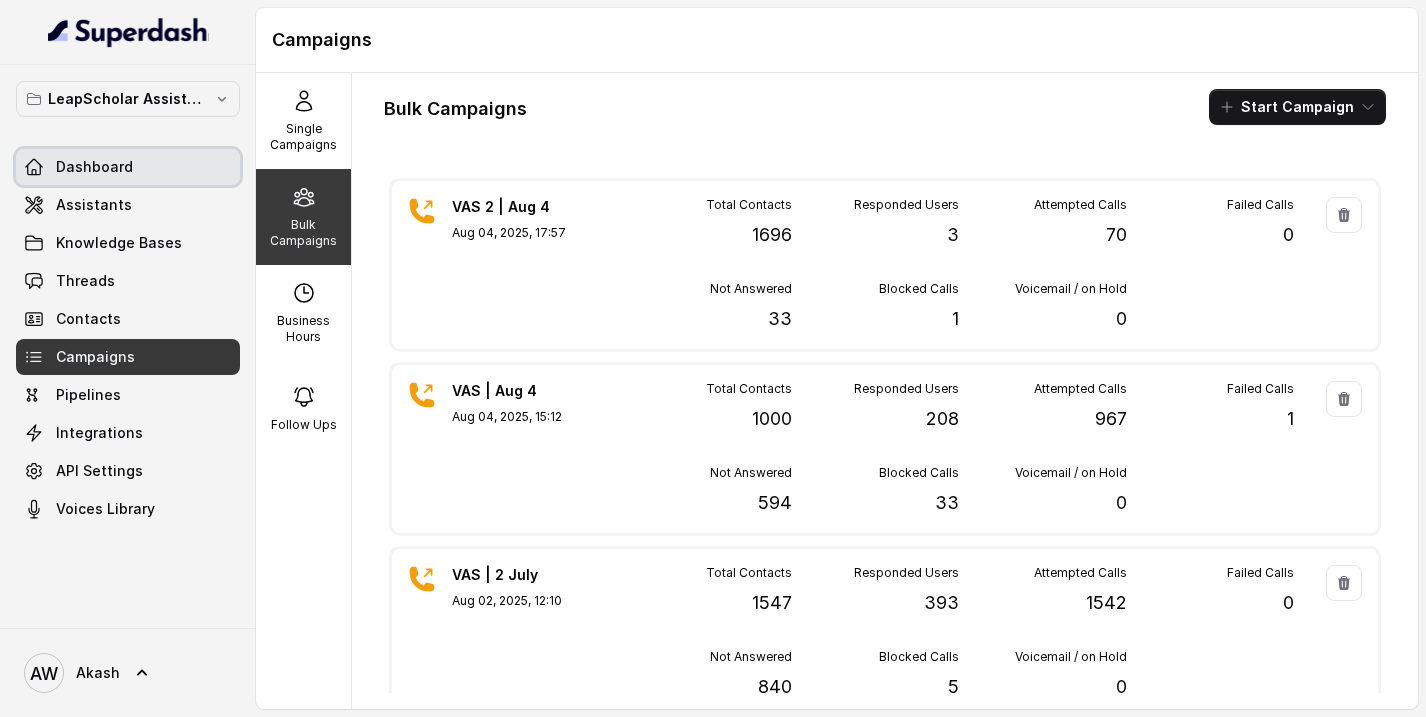 click on "Dashboard" at bounding box center (128, 167) 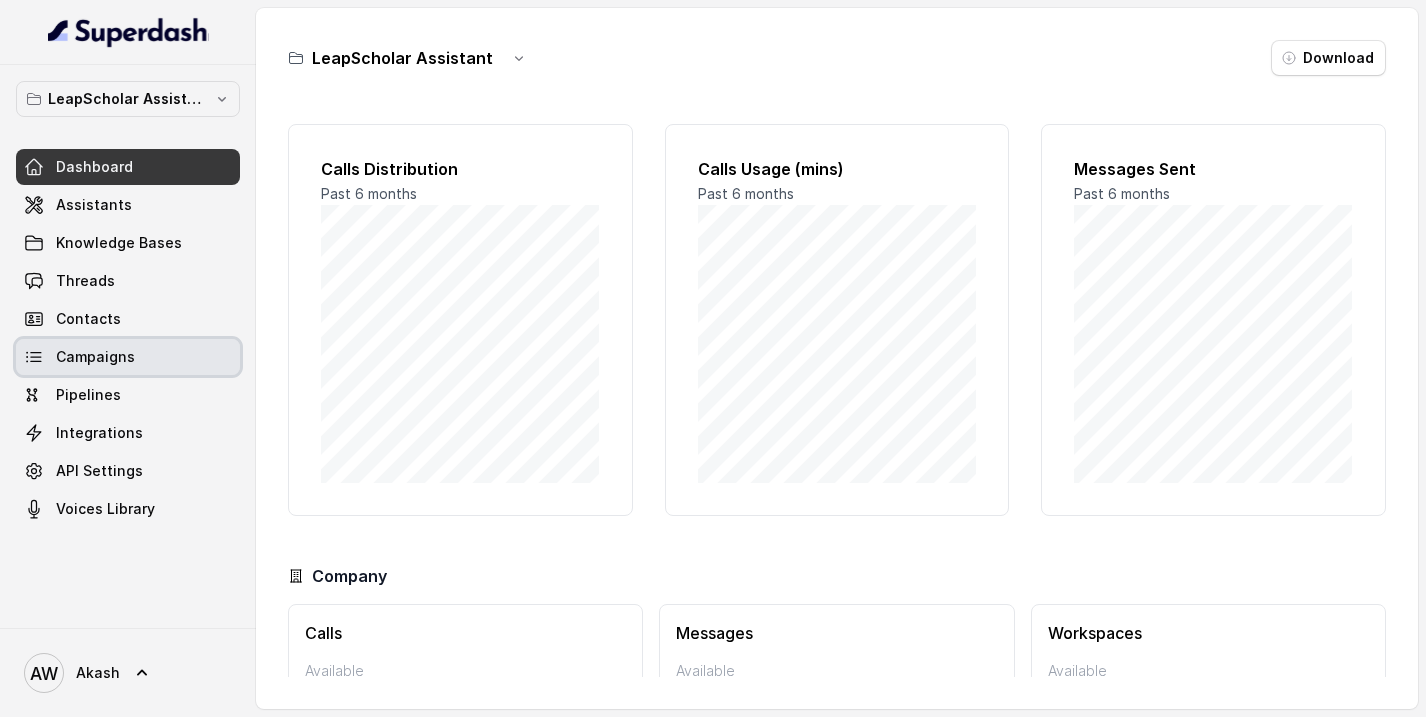 click on "Campaigns" at bounding box center [128, 357] 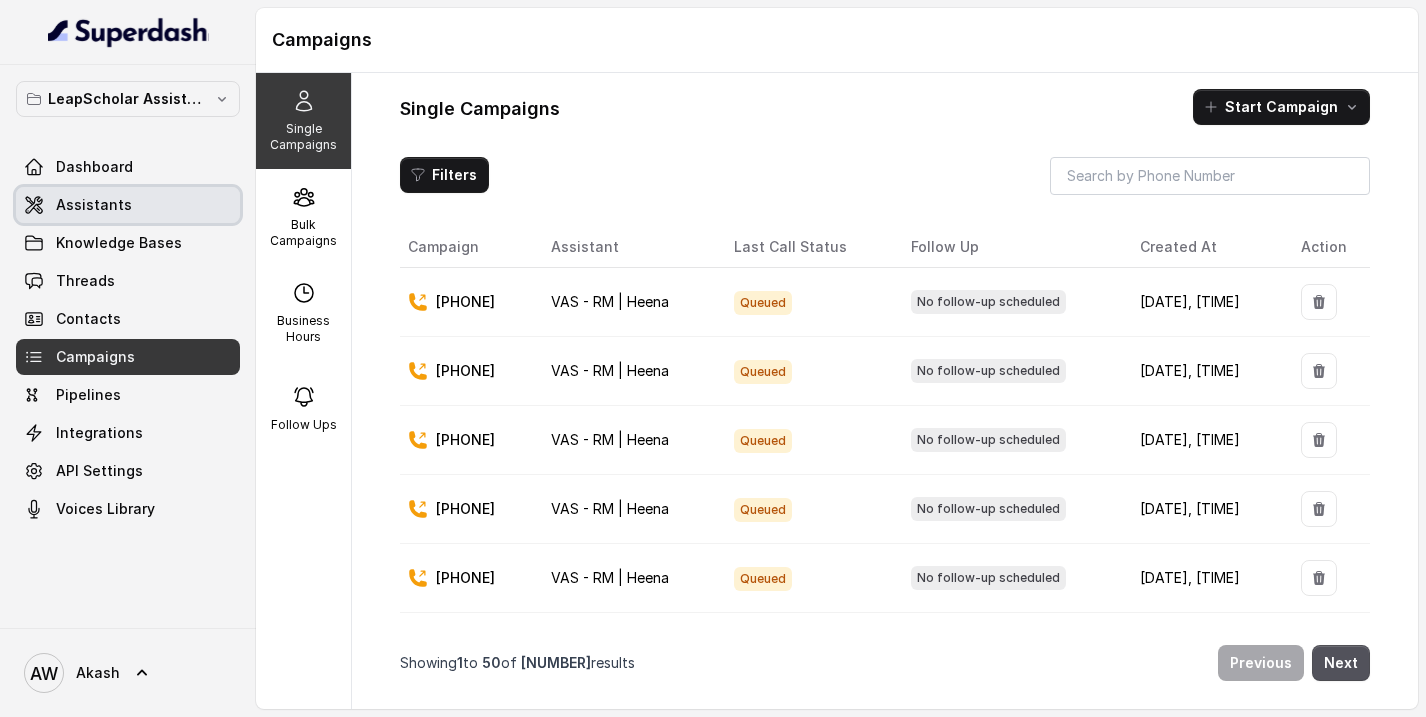 click on "Assistants" at bounding box center (128, 205) 